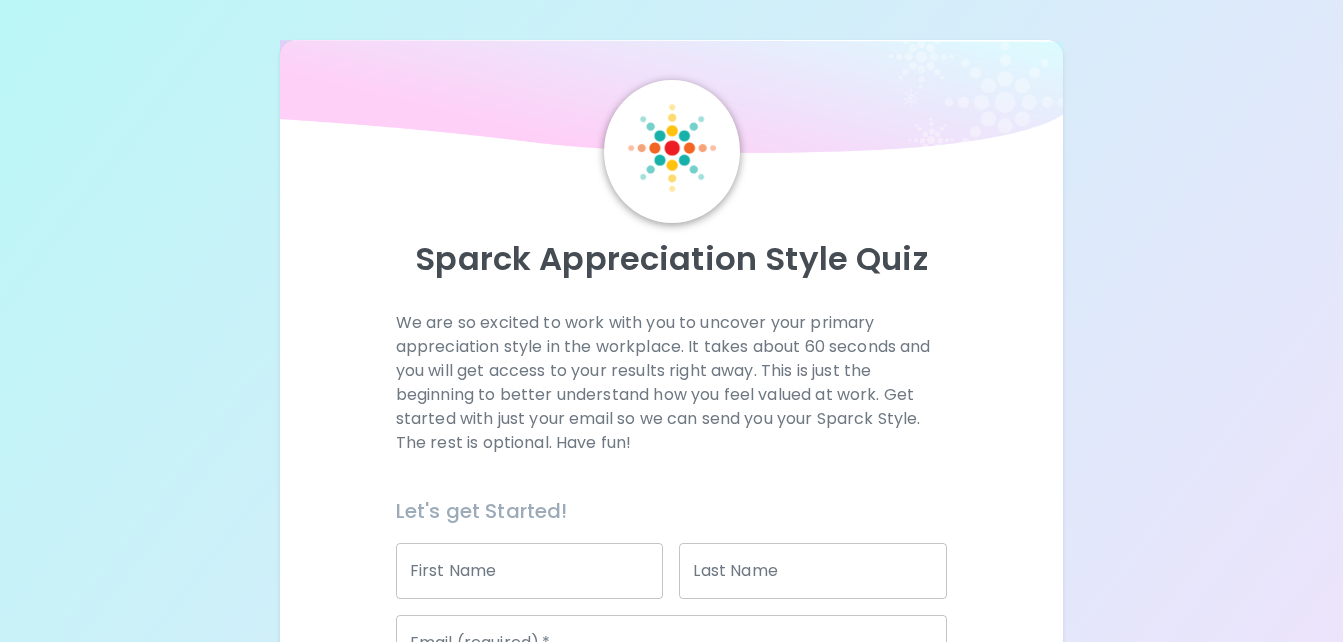 scroll, scrollTop: 0, scrollLeft: 0, axis: both 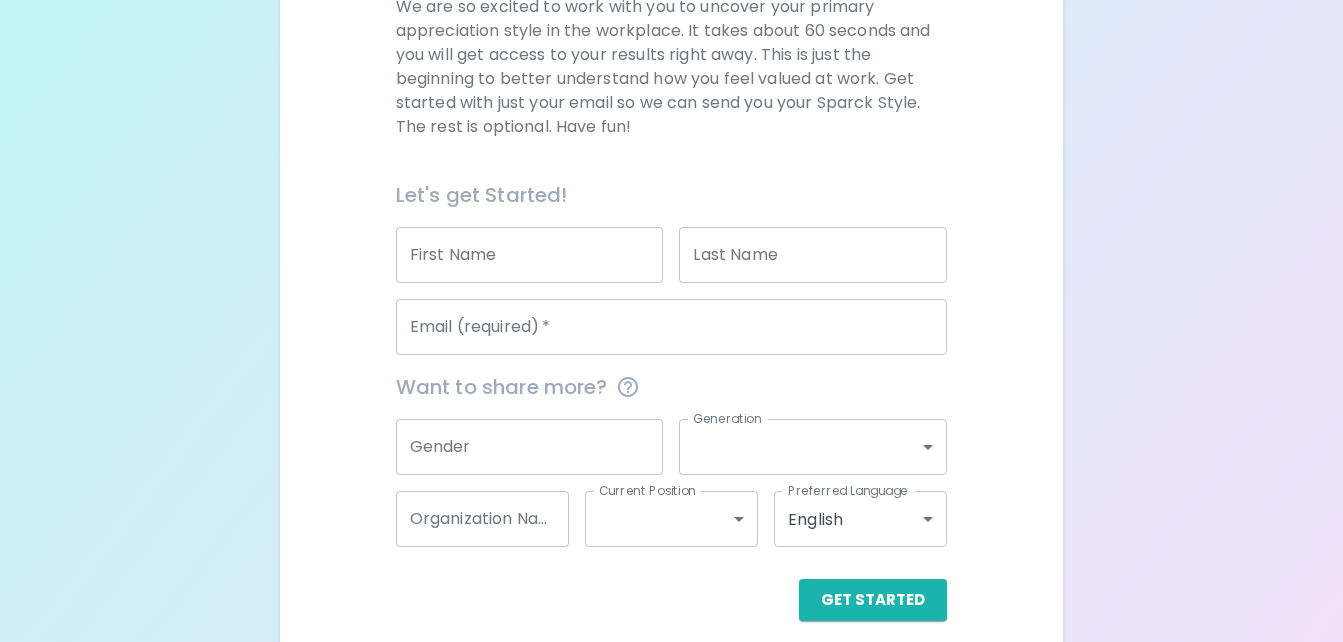 click on "First Name" at bounding box center [530, 255] 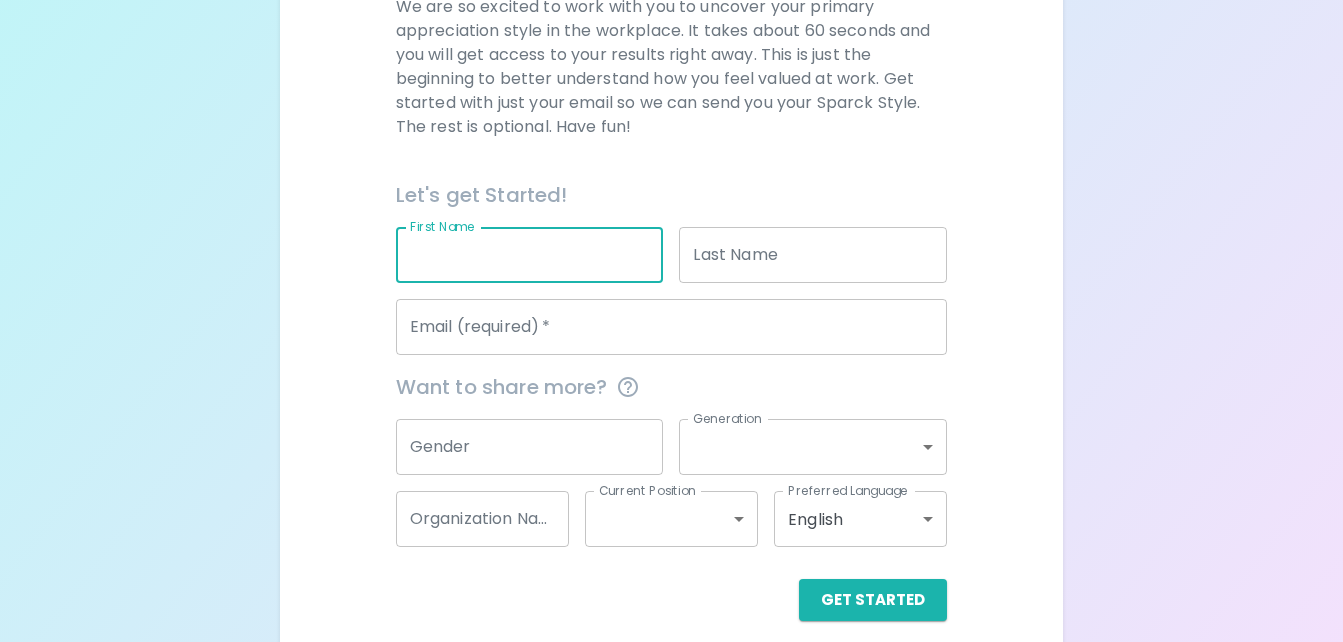 type on "David" 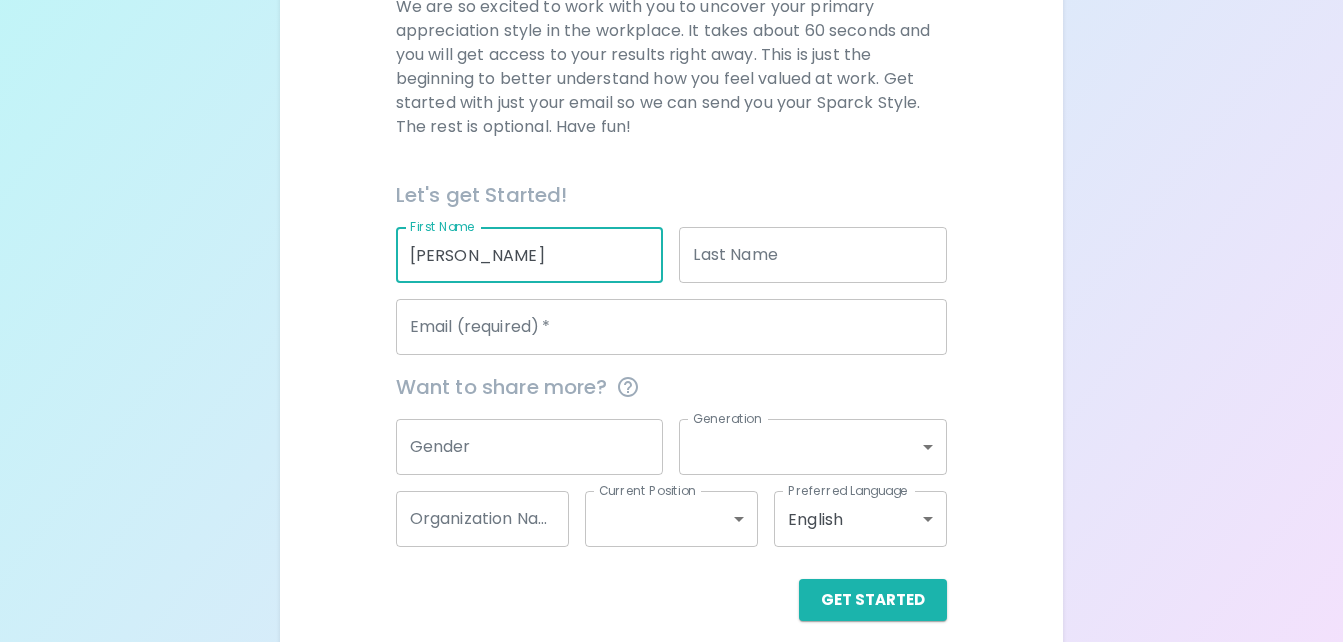 type on "McDaniel" 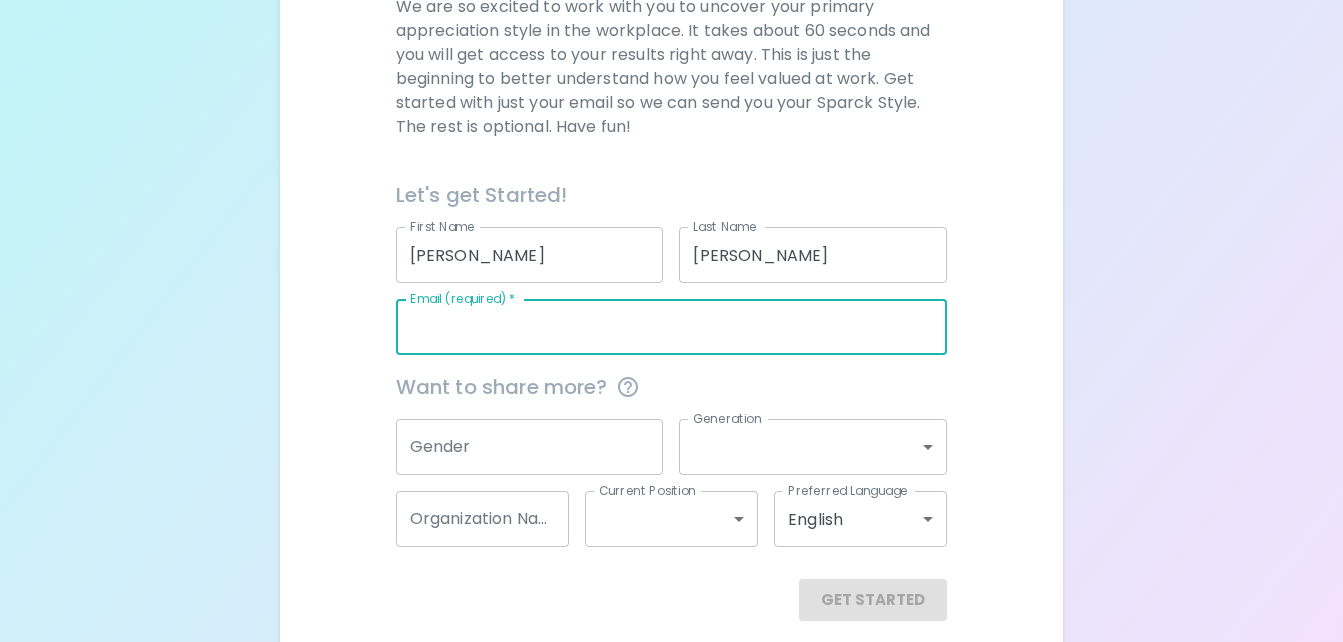 click on "Email (required)   *" at bounding box center (672, 327) 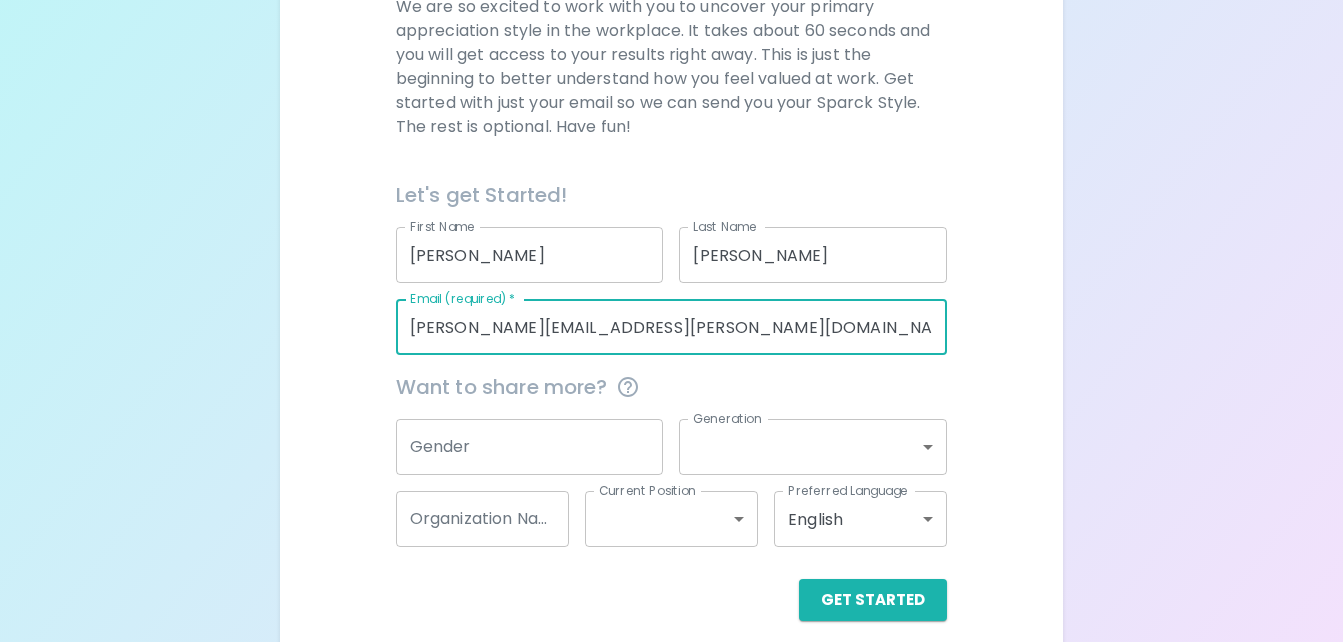type on "david.mcdaniel@redcross.org" 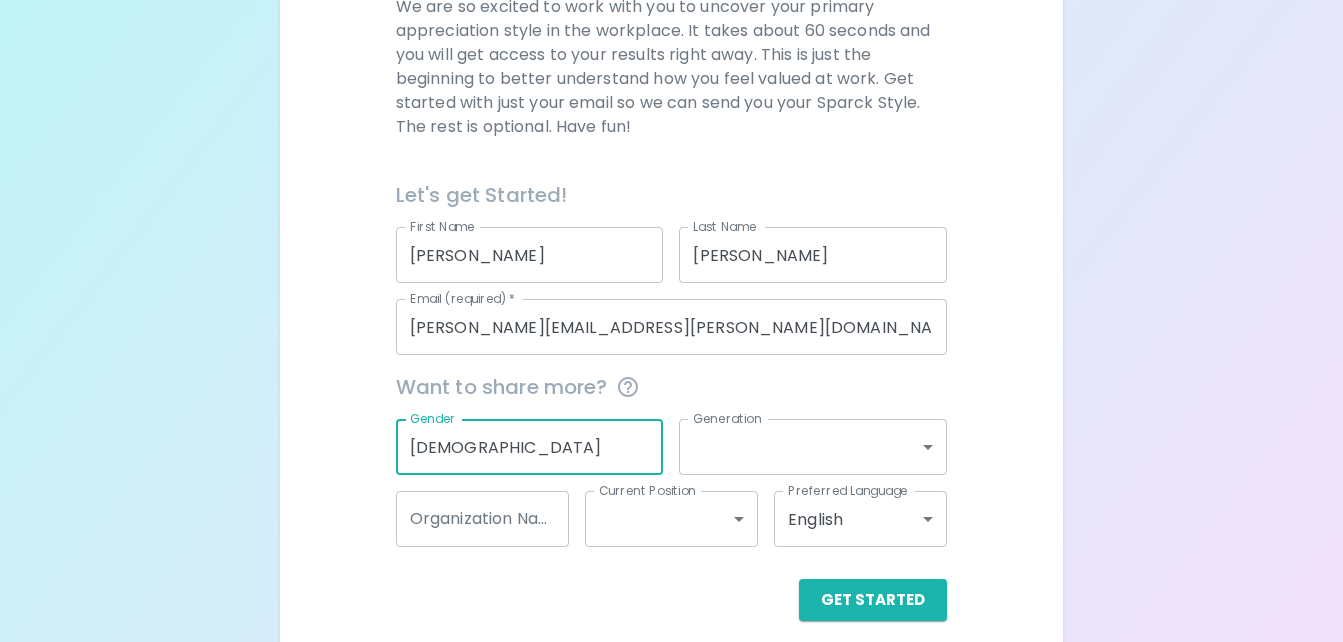 type on "Male" 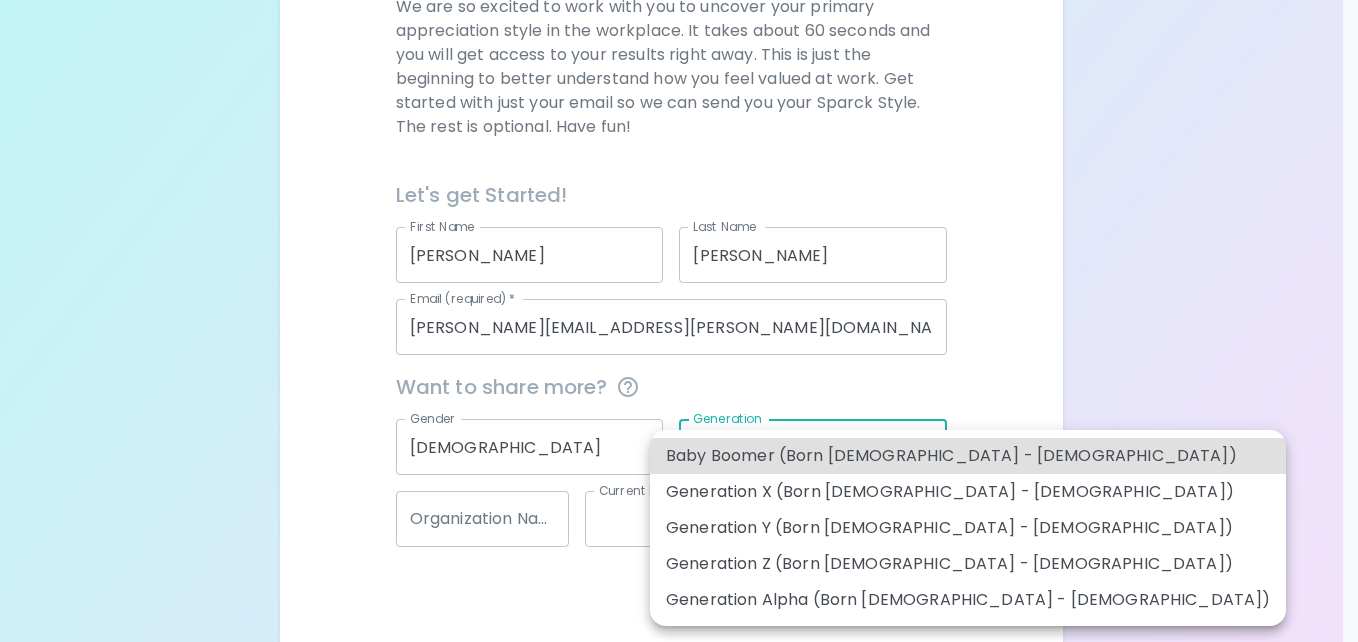 click on "Sparck Appreciation Style Quiz We are so excited to work with you to uncover your primary appreciation style in the workplace. It takes about 60 seconds and you will get access to your results right away. This is just the beginning to better understand how you feel valued at work. Get started with just your email so we can send you your Sparck Style. The rest is optional. Have fun! Let's get Started! First Name David First Name Last Name McDaniel Last Name Email (required)   * david.mcdaniel@redcross.org Email (required)   * Want to share more? Gender Male Gender Generation ​ Generation Organization Name Organization Name Current Position ​ Current Position Preferred Language English en Preferred Language Get Started   English Español Baby Boomer (Born 1946 - 1964) Generation X (Born 1965 - 1980) Generation Y (Born 1981 - 1996) Generation Z (Born 1997 - 2012) Generation Alpha (Born 2013 - 2025)" at bounding box center (679, 172) 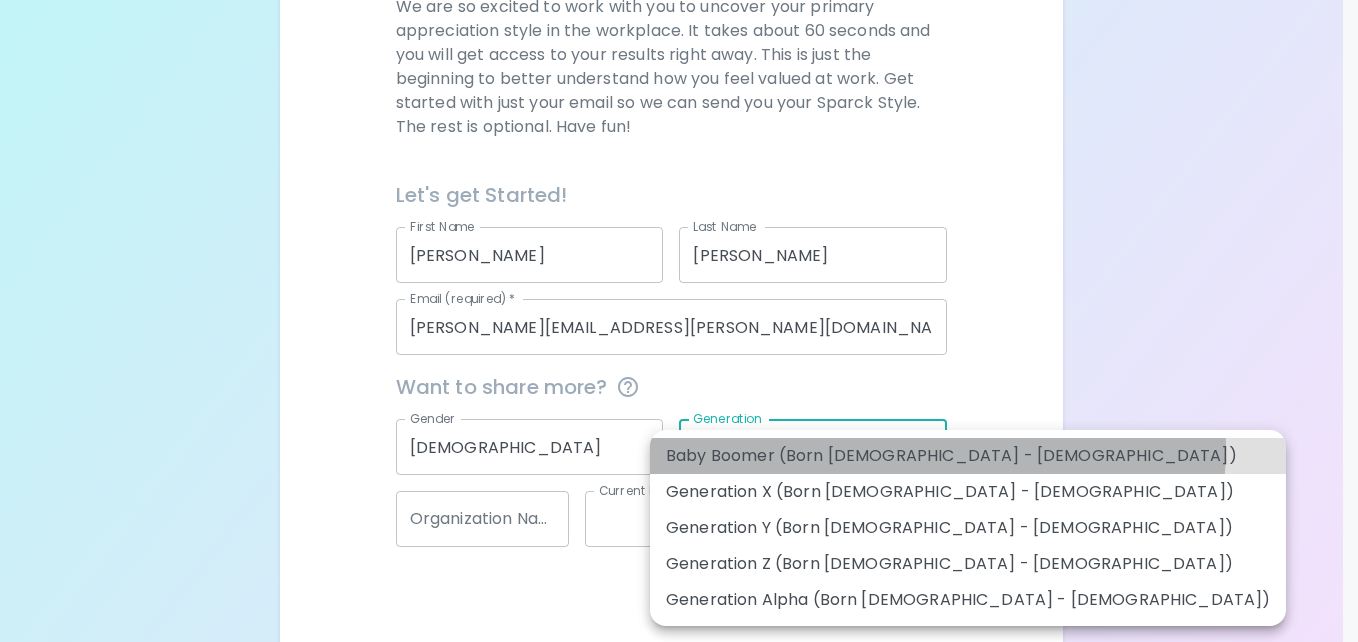 click on "Baby Boomer (Born 1946 - 1964)" at bounding box center [968, 456] 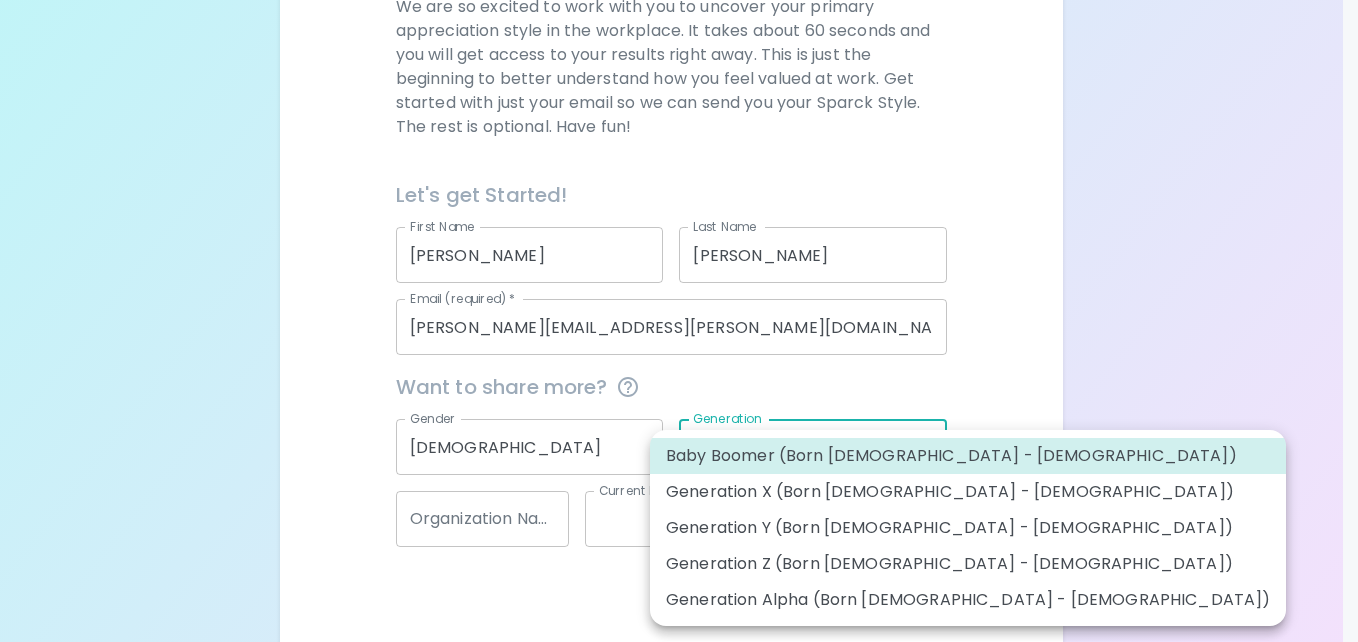 click on "Sparck Appreciation Style Quiz We are so excited to work with you to uncover your primary appreciation style in the workplace. It takes about 60 seconds and you will get access to your results right away. This is just the beginning to better understand how you feel valued at work. Get started with just your email so we can send you your Sparck Style. The rest is optional. Have fun! Let's get Started! First Name David First Name Last Name McDaniel Last Name Email (required)   * david.mcdaniel@redcross.org Email (required)   * Want to share more? Gender Male Gender Generation Baby Boomer (Born 1946 - 1964) baby_boomer Generation Organization Name Organization Name Current Position ​ Current Position Preferred Language English en Preferred Language Get Started   English Español Baby Boomer (Born 1946 - 1964) Generation X (Born 1965 - 1980) Generation Y (Born 1981 - 1996) Generation Z (Born 1997 - 2012) Generation Alpha (Born 2013 - 2025)" at bounding box center (679, 172) 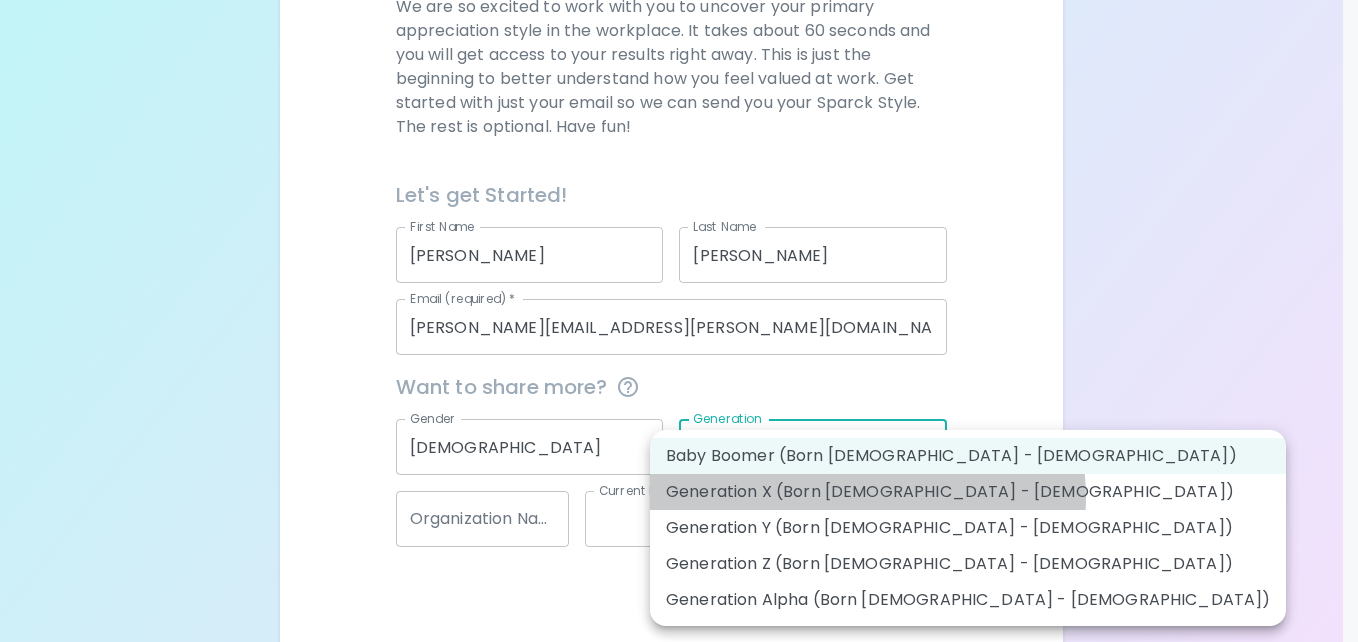 click on "Generation X (Born 1965 - 1980)" at bounding box center (968, 492) 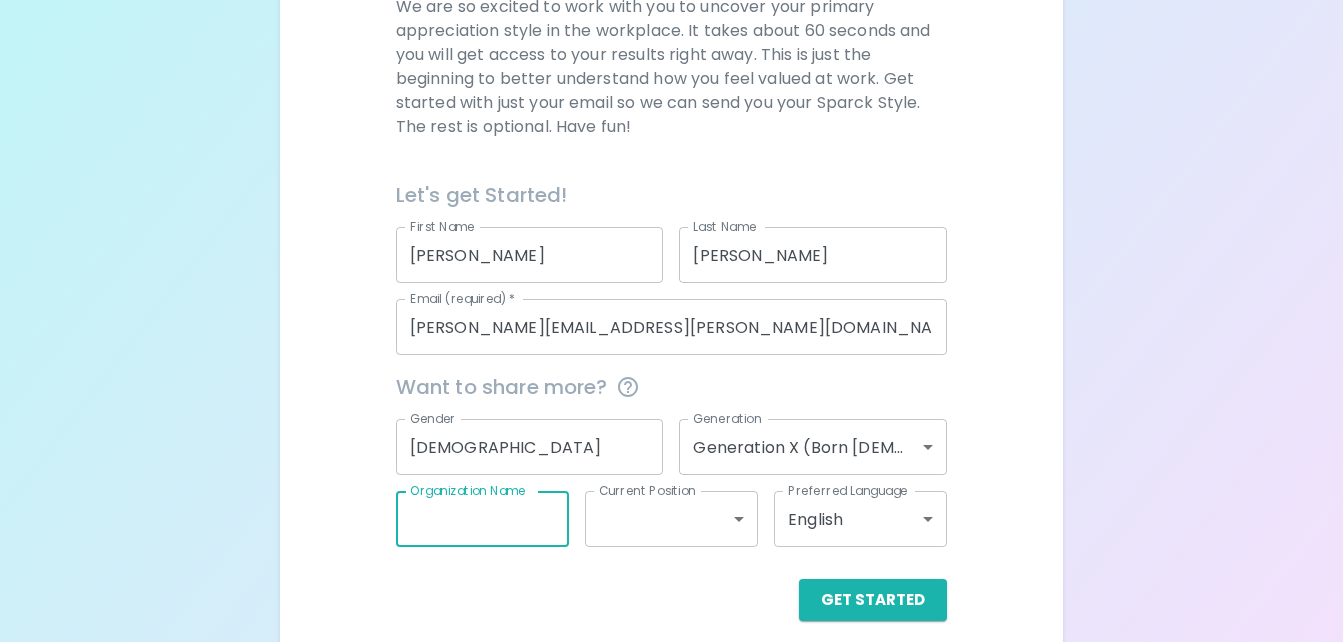 click on "Organization Name" at bounding box center [482, 519] 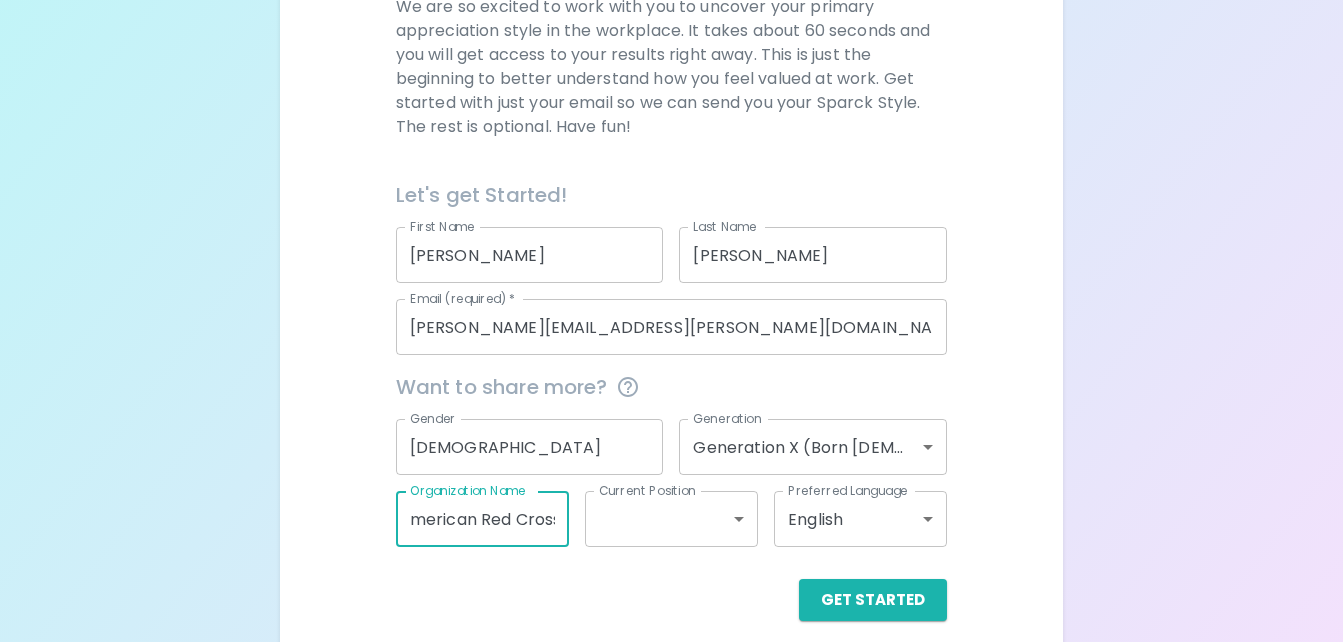 scroll, scrollTop: 0, scrollLeft: 19, axis: horizontal 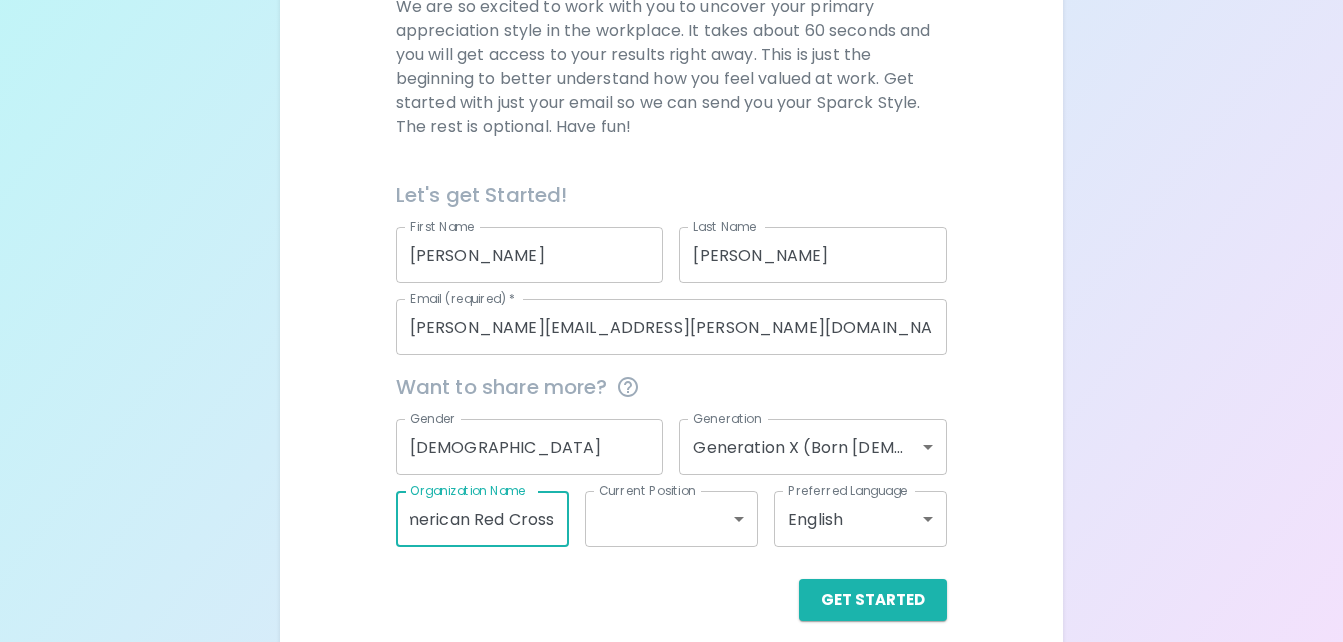 type on "American Red Cross" 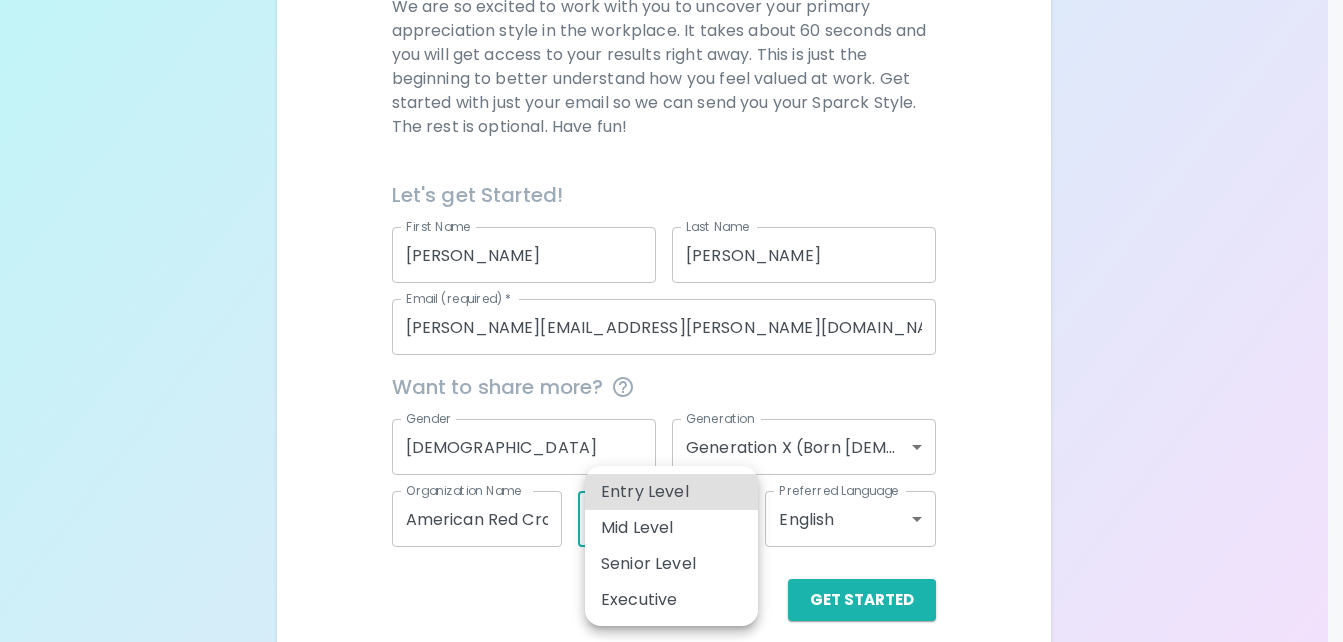 type 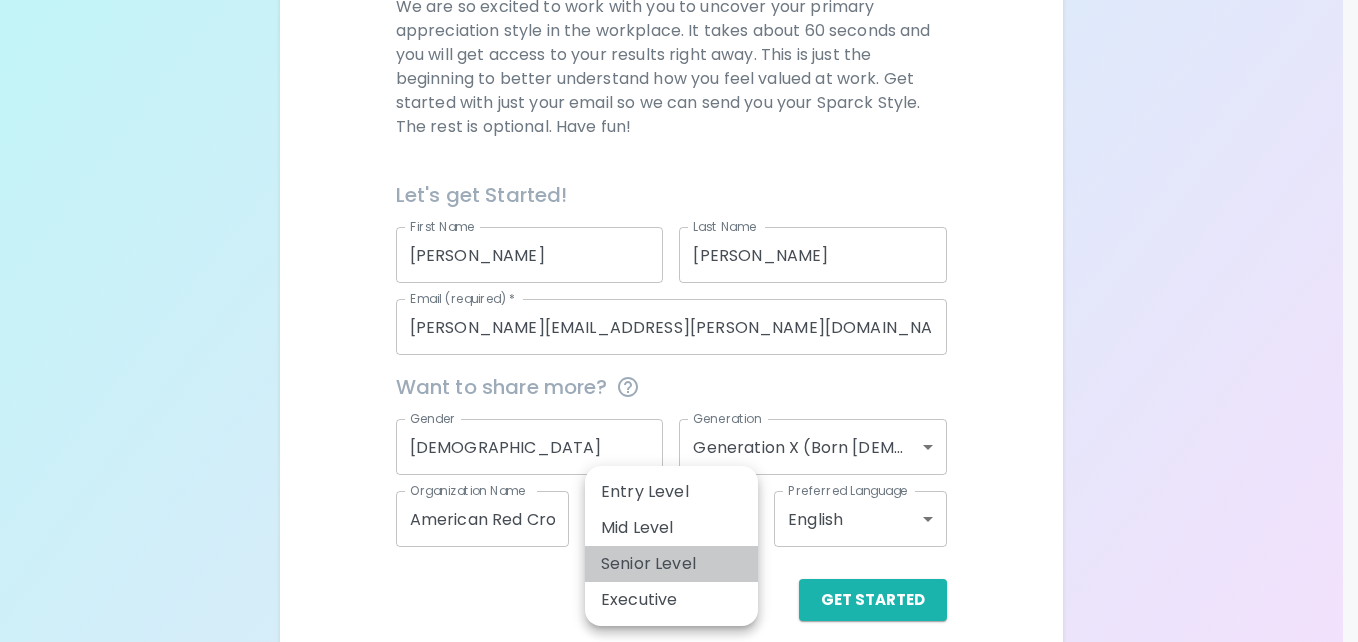 click on "Senior Level" at bounding box center [671, 564] 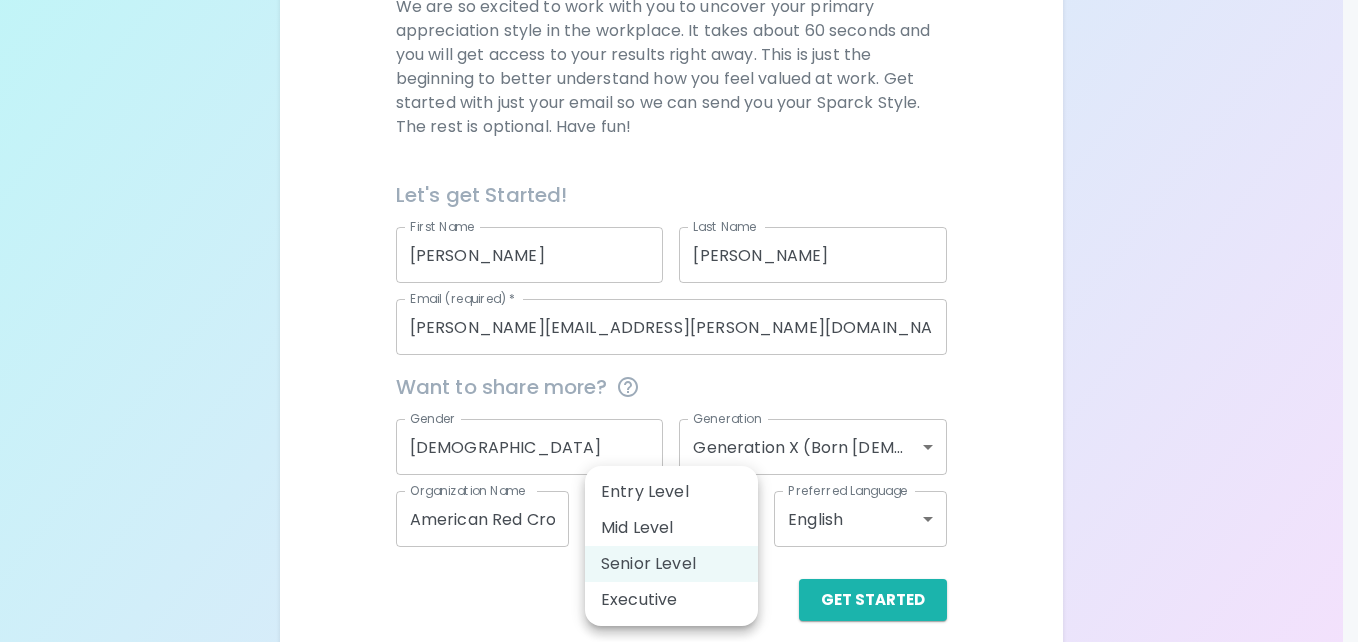 click on "Sparck Appreciation Style Quiz We are so excited to work with you to uncover your primary appreciation style in the workplace. It takes about 60 seconds and you will get access to your results right away. This is just the beginning to better understand how you feel valued at work. Get started with just your email so we can send you your Sparck Style. The rest is optional. Have fun! Let's get Started! First Name David First Name Last Name McDaniel Last Name Email (required)   * david.mcdaniel@redcross.org Email (required)   * Want to share more? Gender Male Gender Generation Generation X (Born 1965 - 1980) generation_x Generation Organization Name American Red Cross Organization Name Current Position Senior Level senior_level Current Position Preferred Language English en Preferred Language Get Started   English Español Entry Level Mid Level Senior Level Executive" at bounding box center [679, 172] 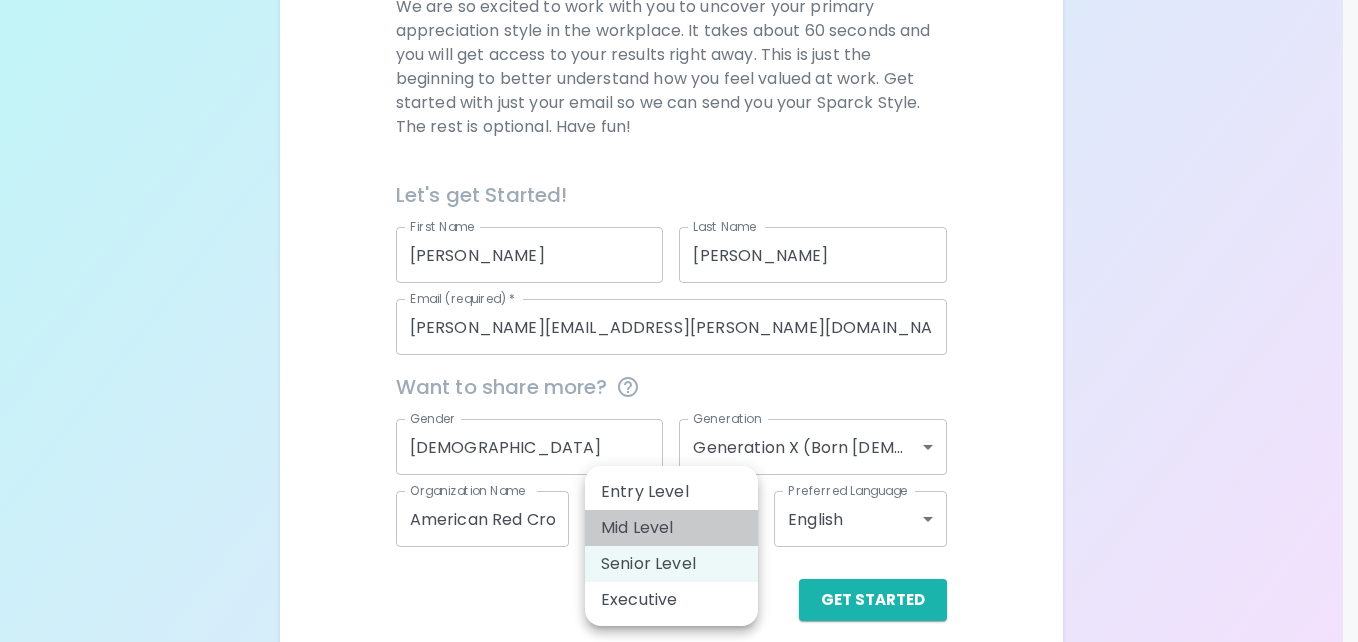 click on "Mid Level" at bounding box center (671, 528) 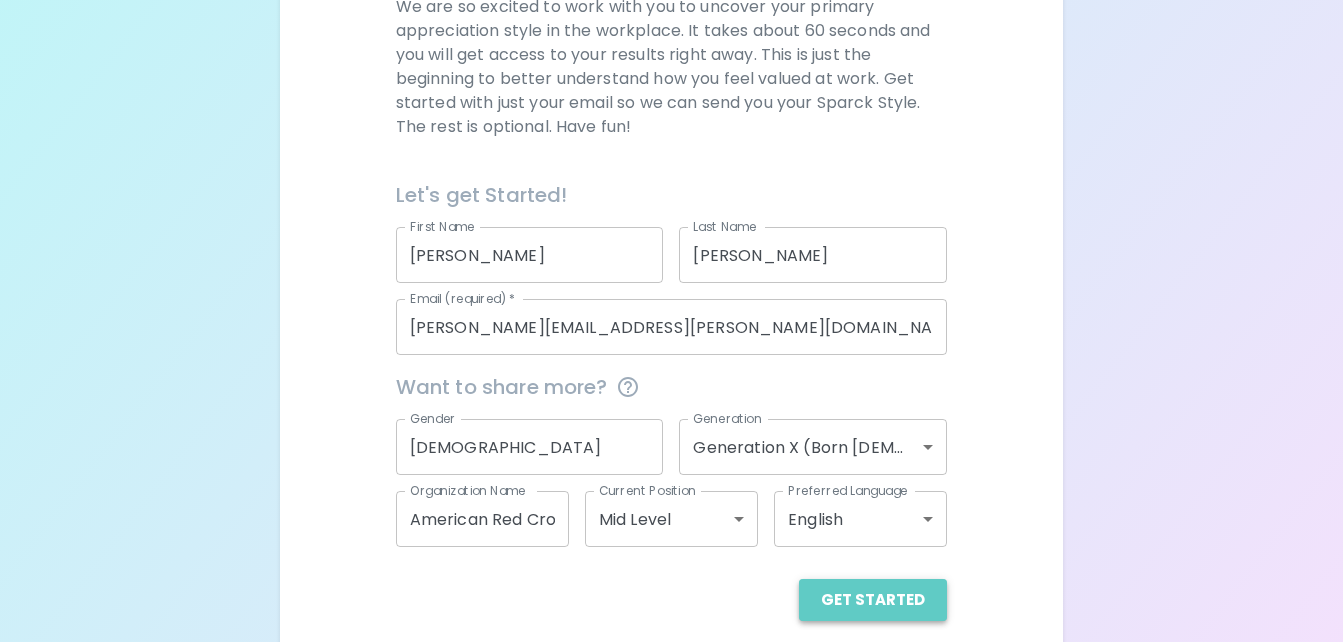 click on "Get Started" at bounding box center [873, 600] 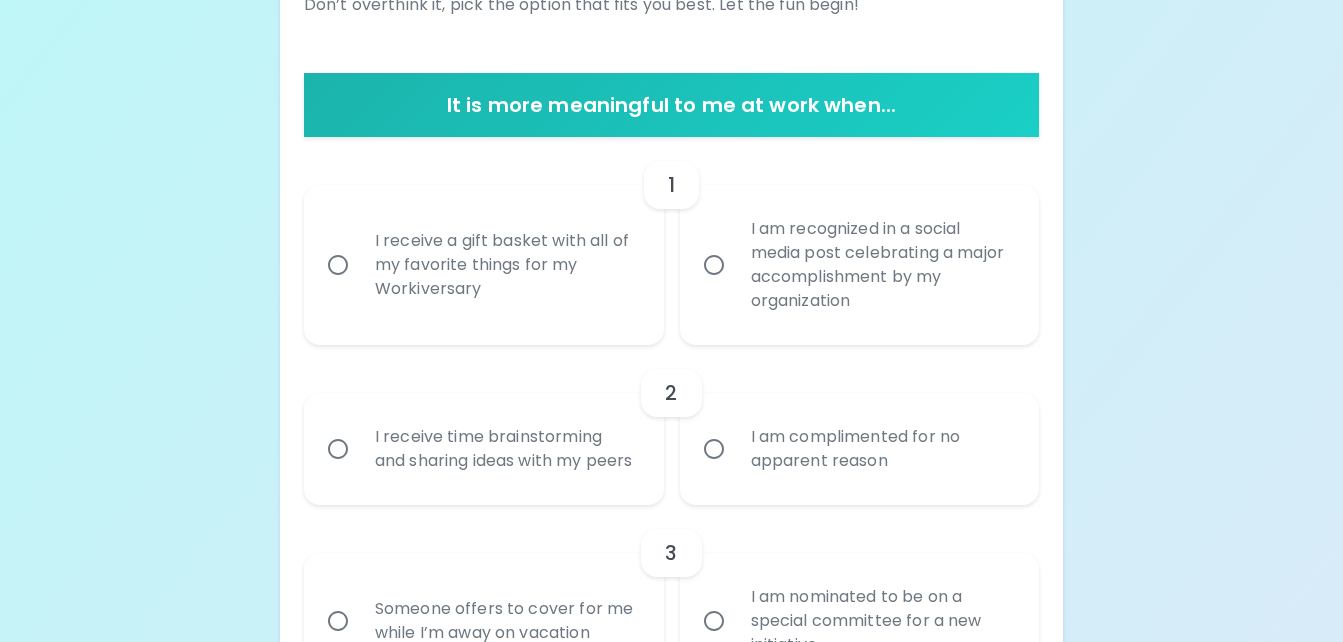 scroll, scrollTop: 344, scrollLeft: 0, axis: vertical 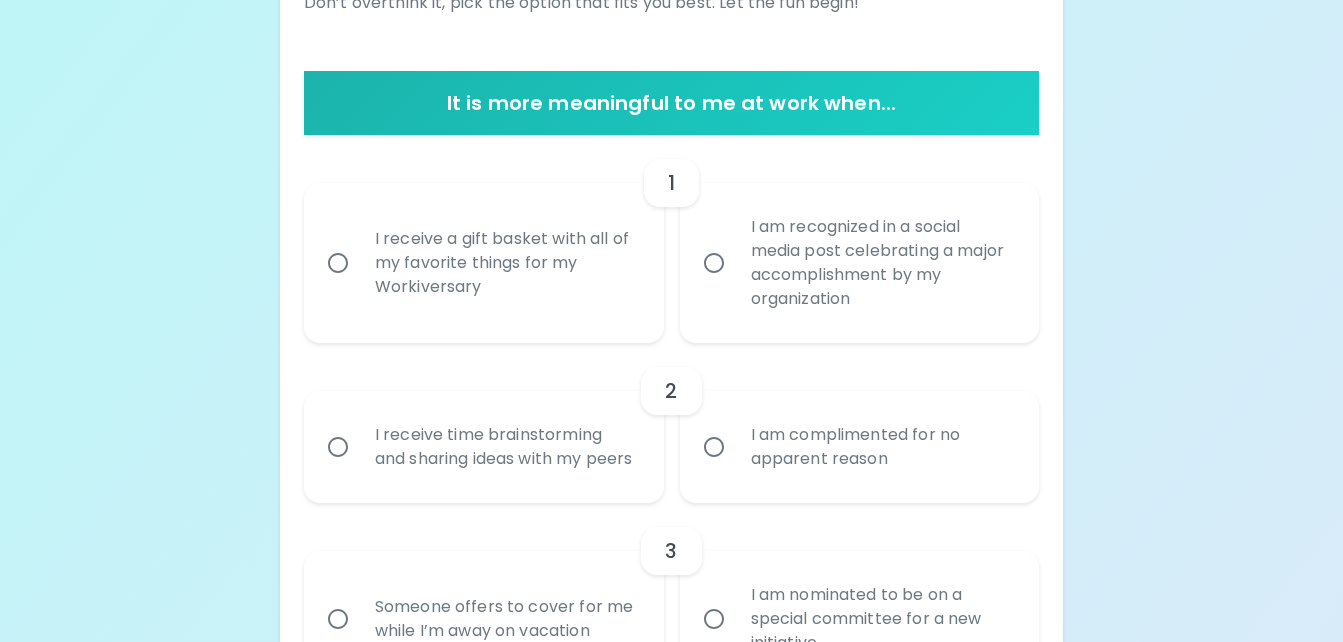 click on "I receive a gift basket with all of my favorite things for my Workiversary" at bounding box center (506, 263) 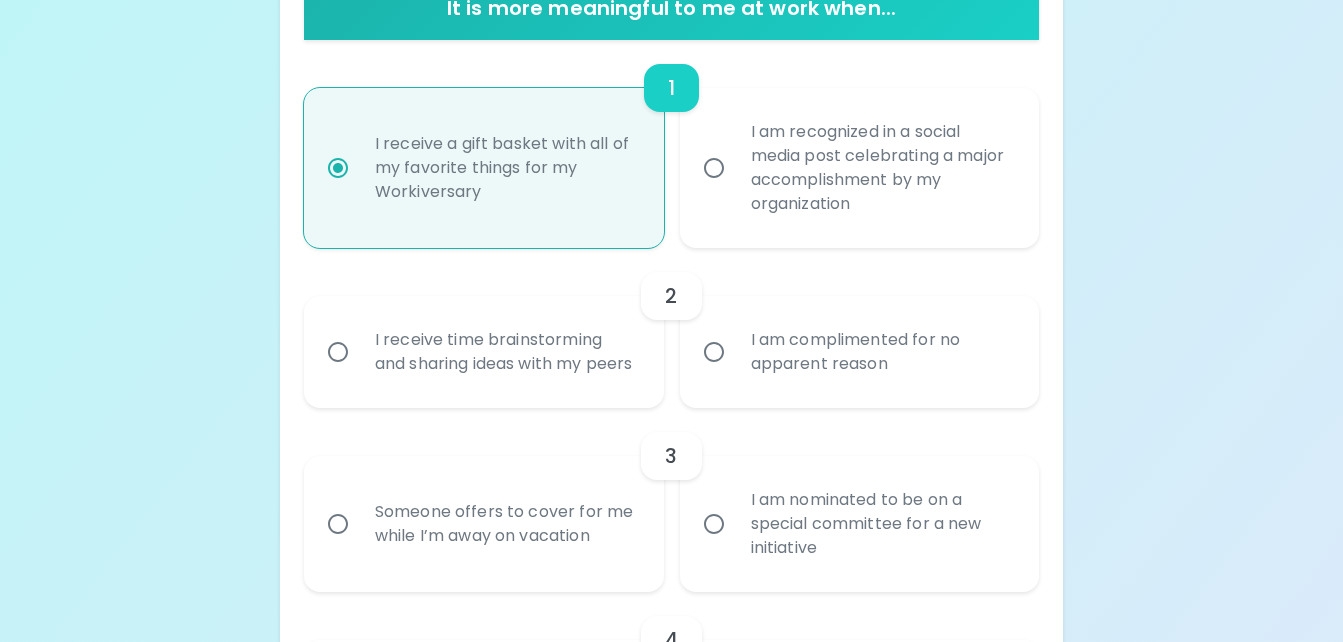 scroll, scrollTop: 504, scrollLeft: 0, axis: vertical 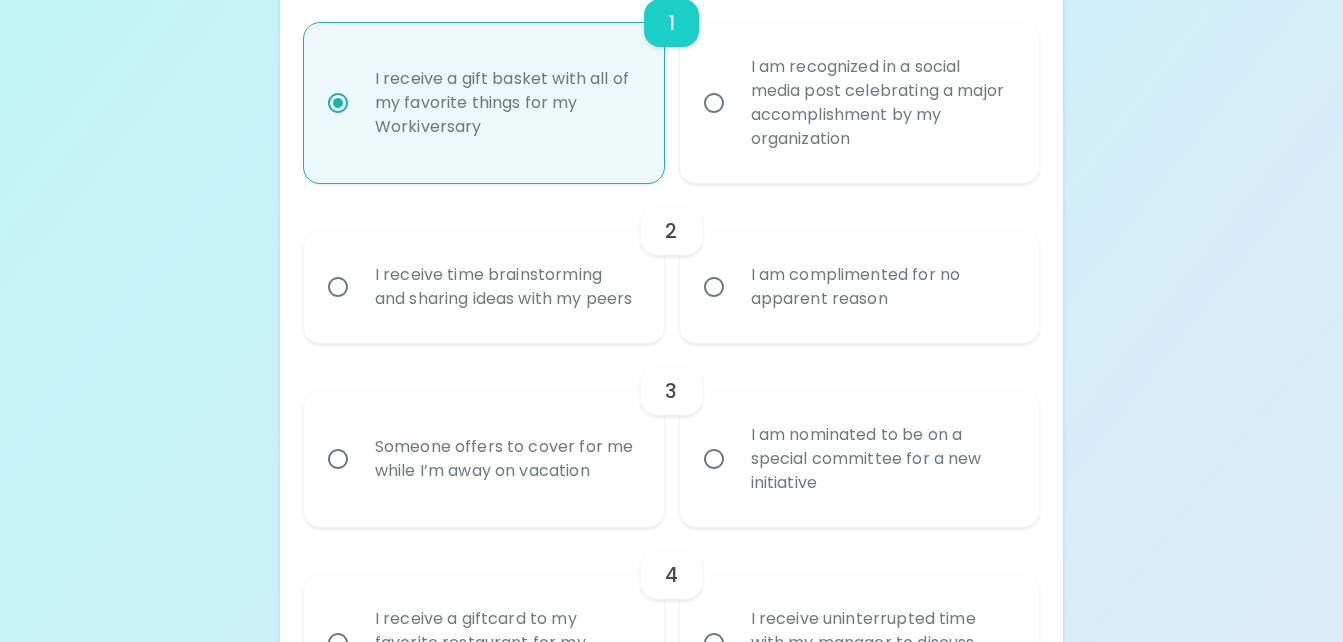 click on "I am complimented for no apparent reason" at bounding box center [849, 287] 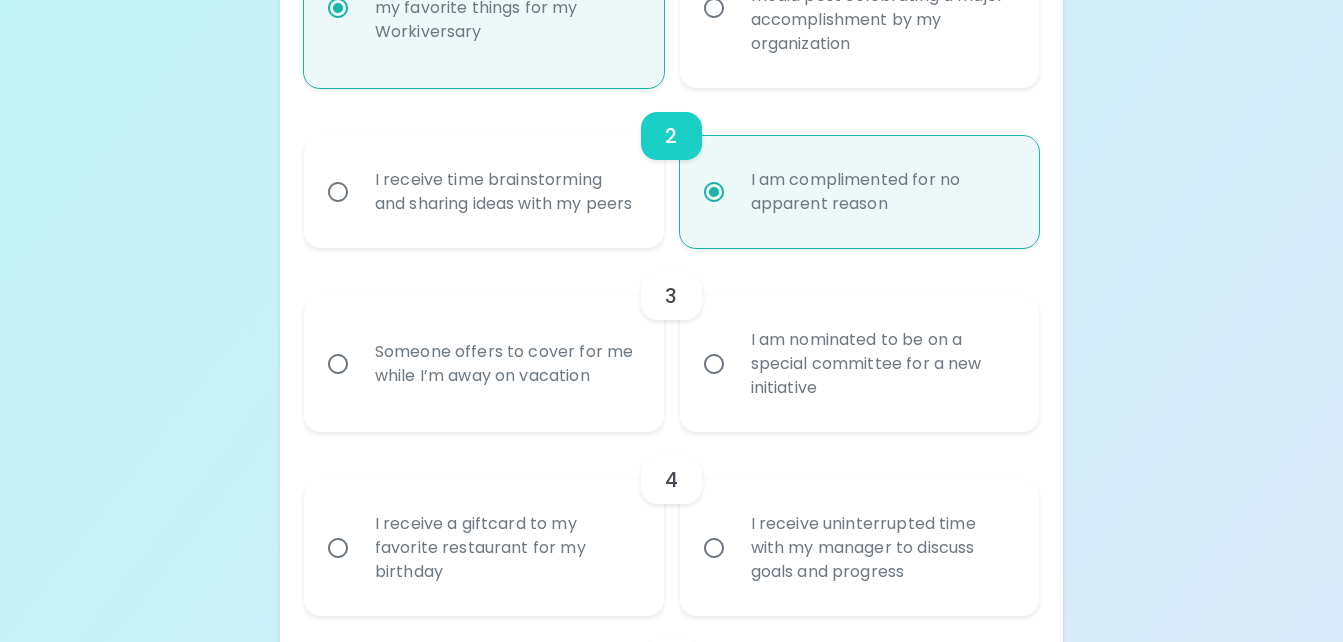 scroll, scrollTop: 664, scrollLeft: 0, axis: vertical 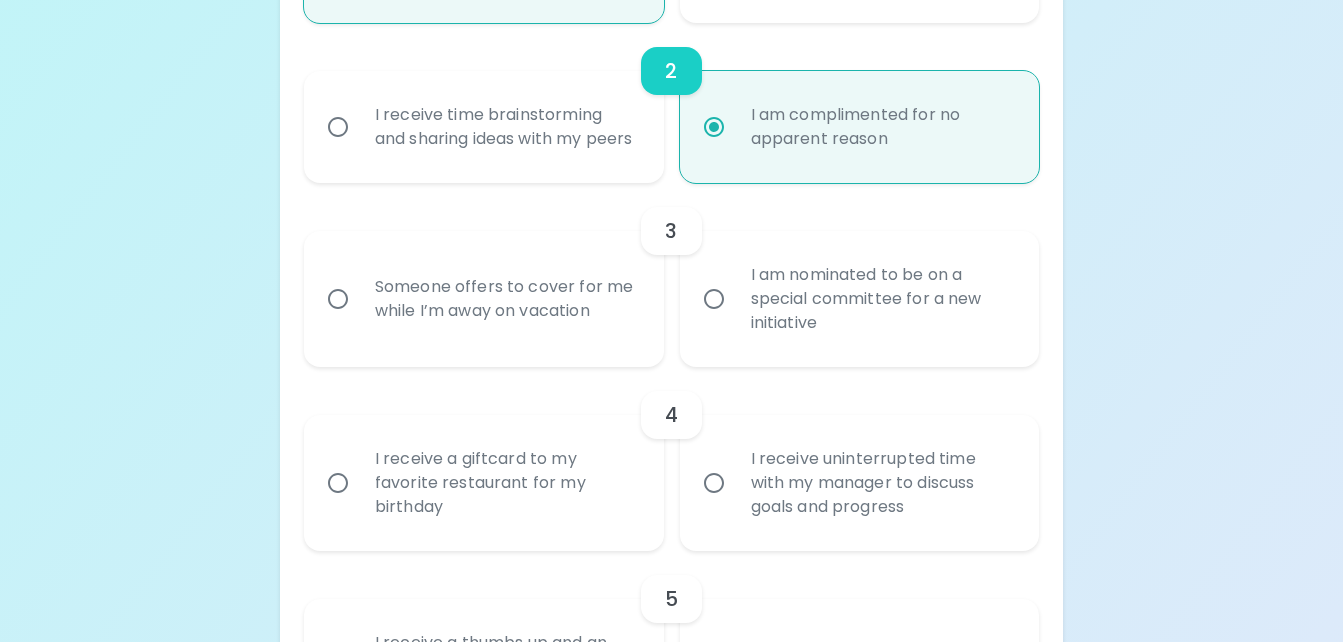 radio on "true" 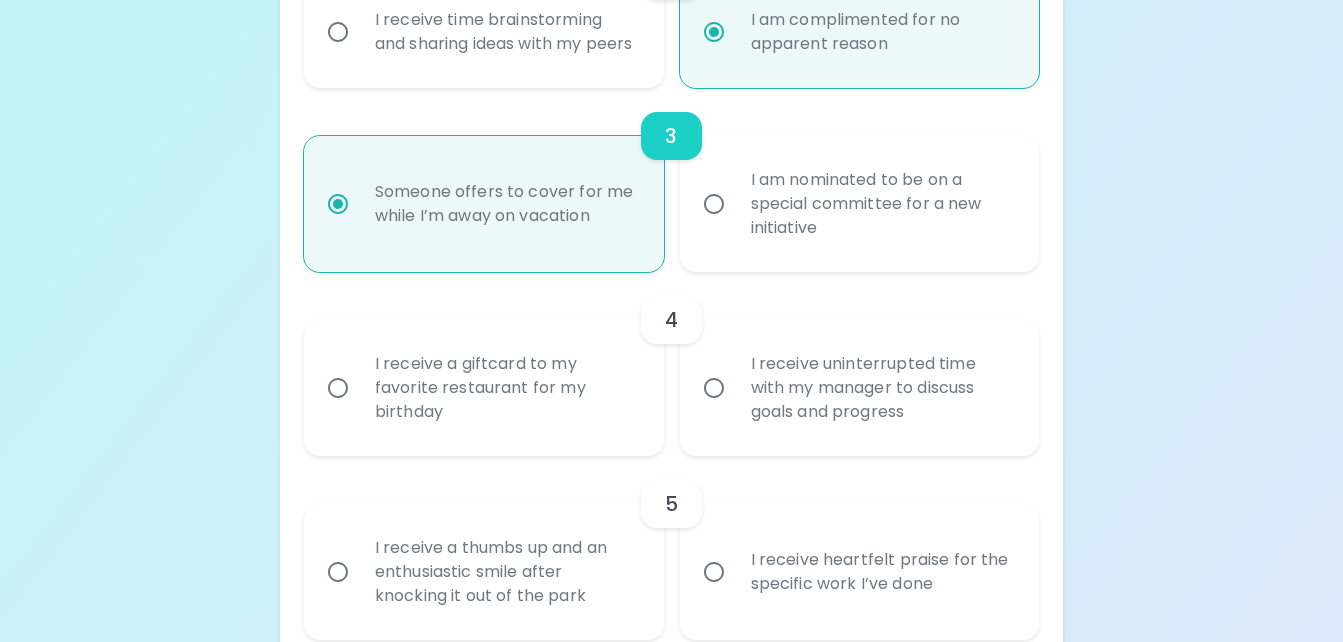 scroll, scrollTop: 824, scrollLeft: 0, axis: vertical 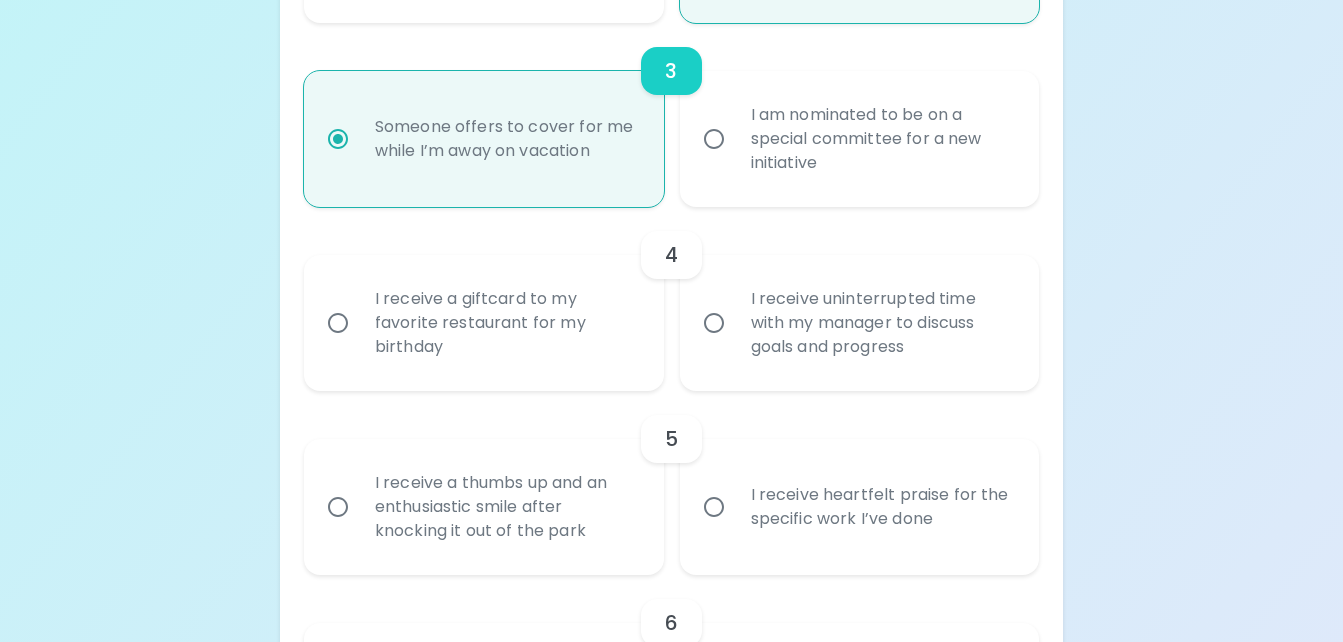 radio on "true" 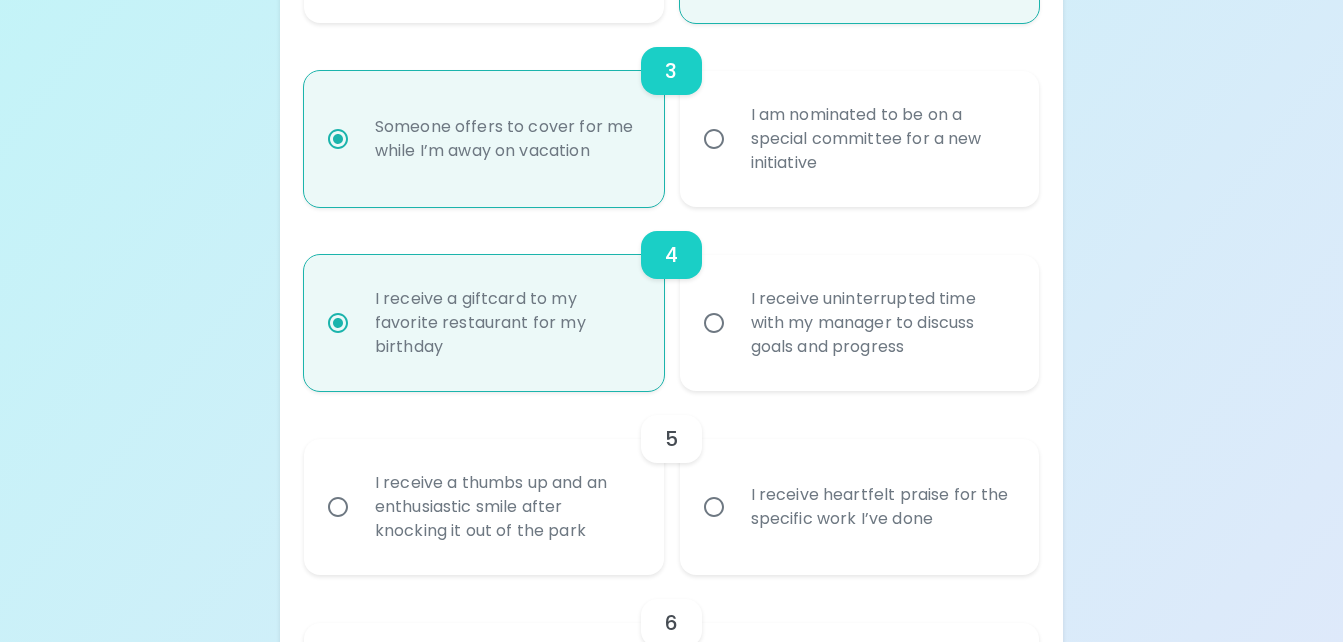 scroll, scrollTop: 984, scrollLeft: 0, axis: vertical 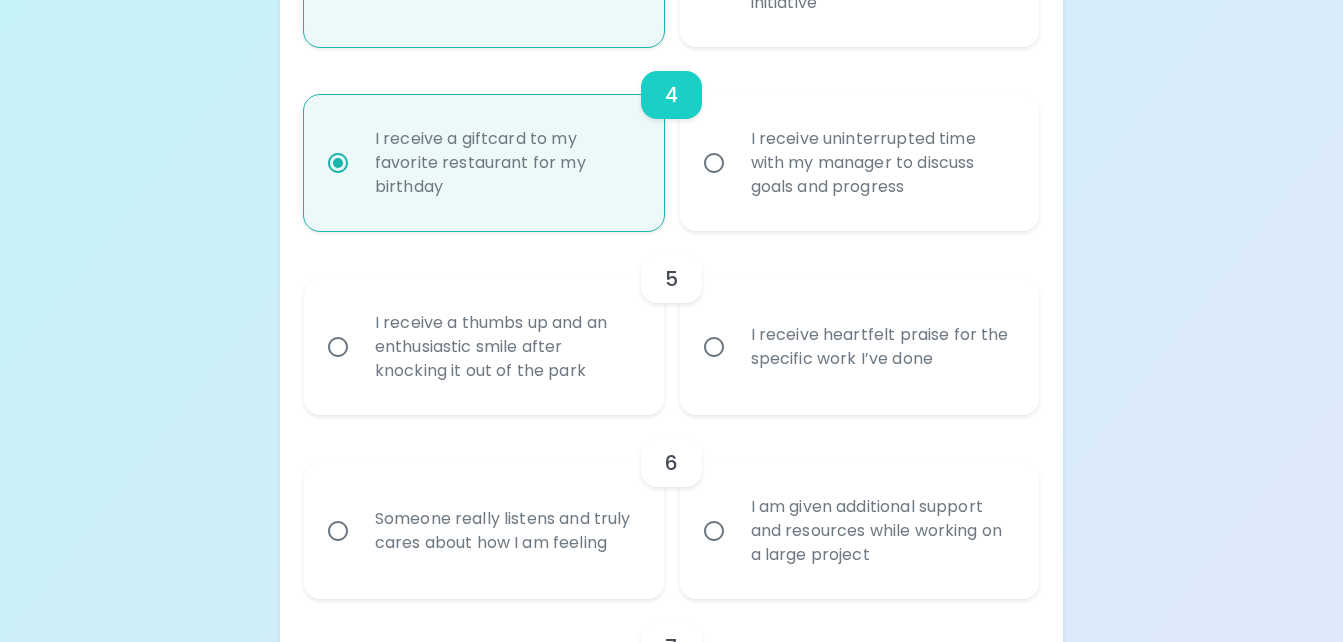 radio on "true" 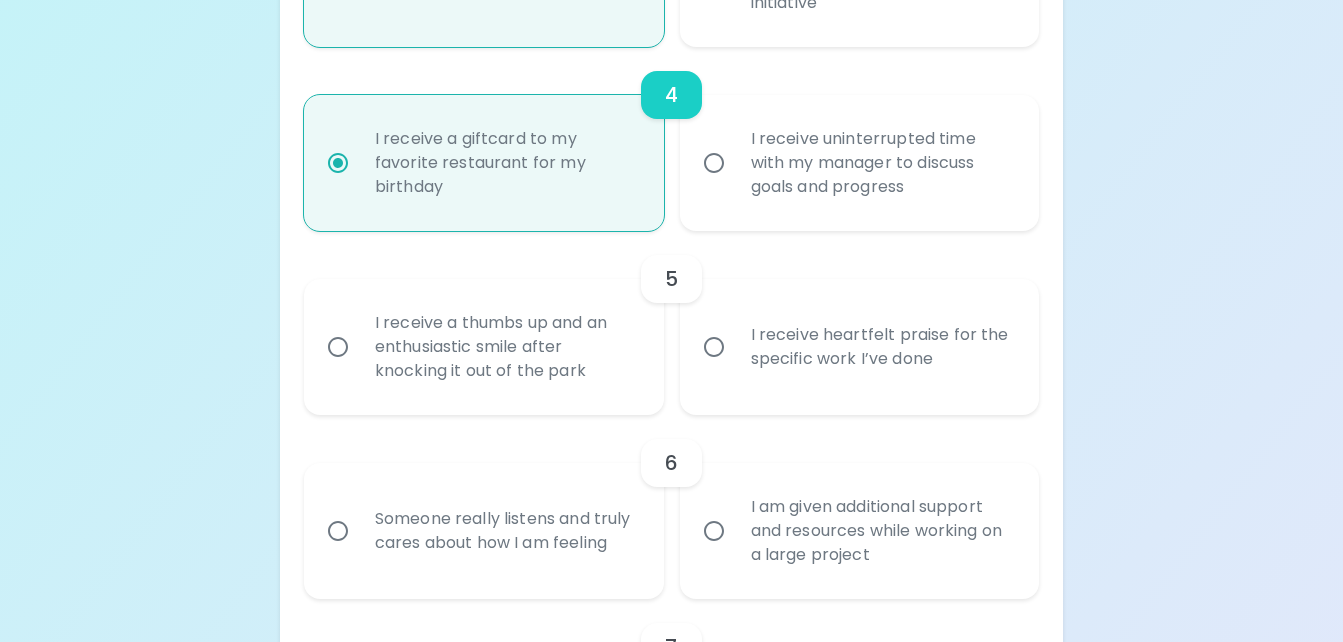 radio on "false" 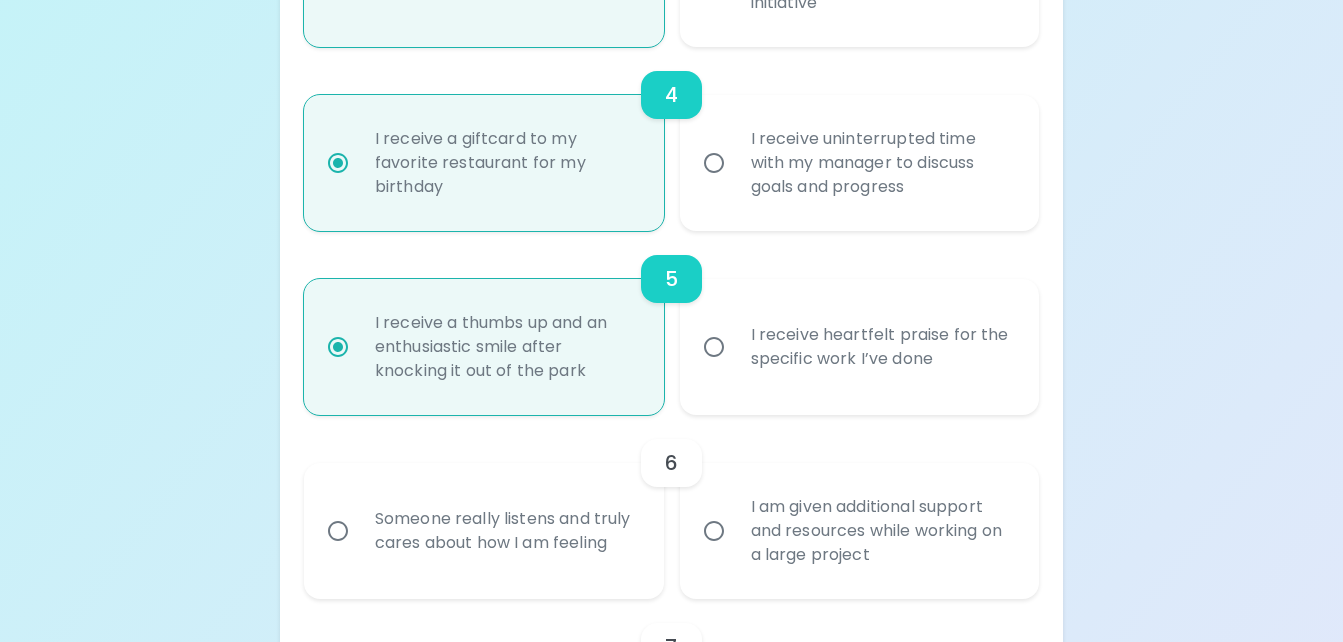 scroll, scrollTop: 1144, scrollLeft: 0, axis: vertical 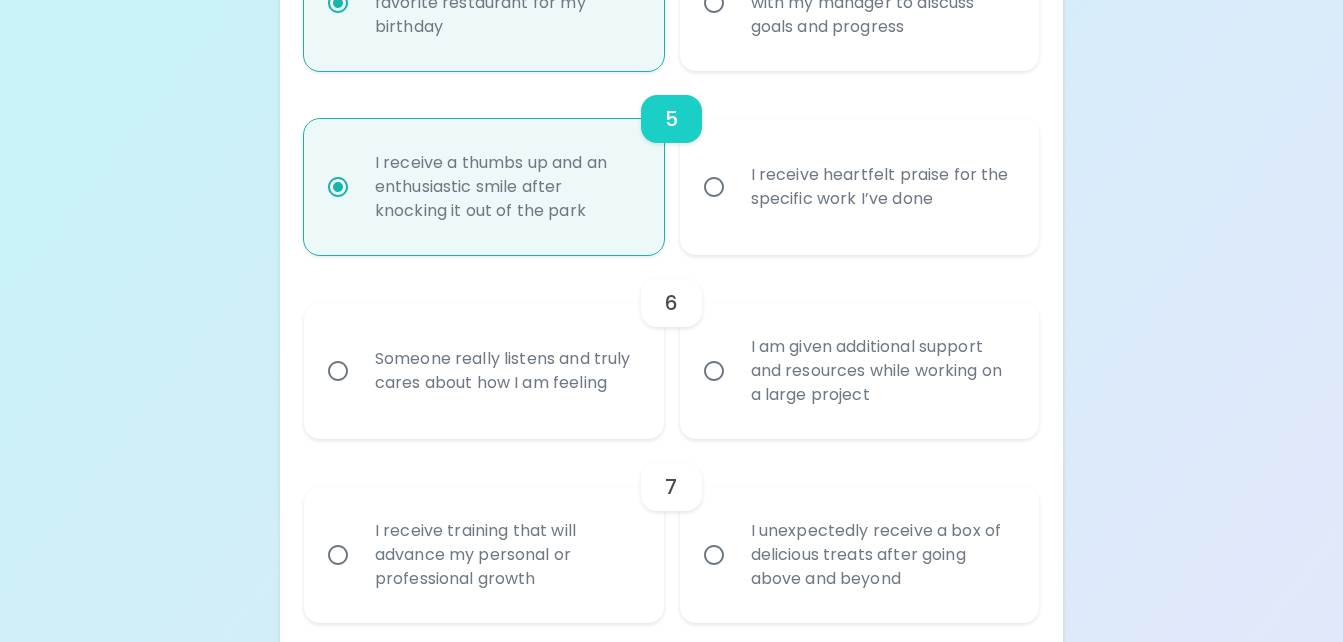 radio on "true" 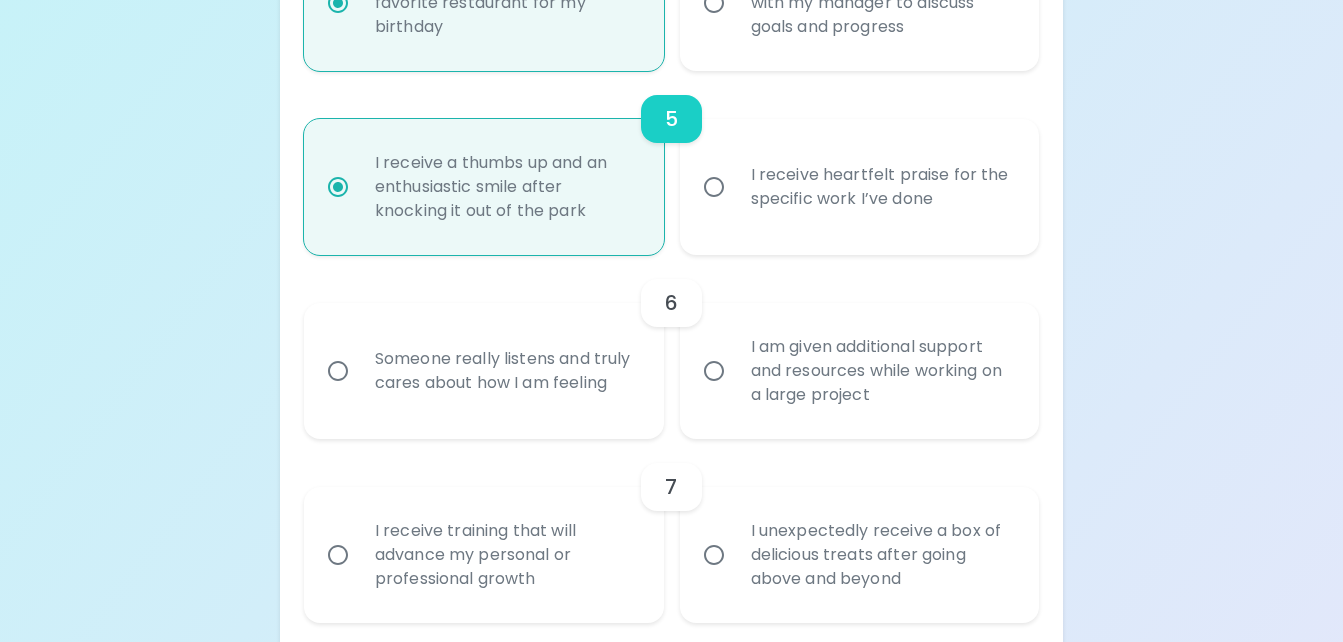 radio on "false" 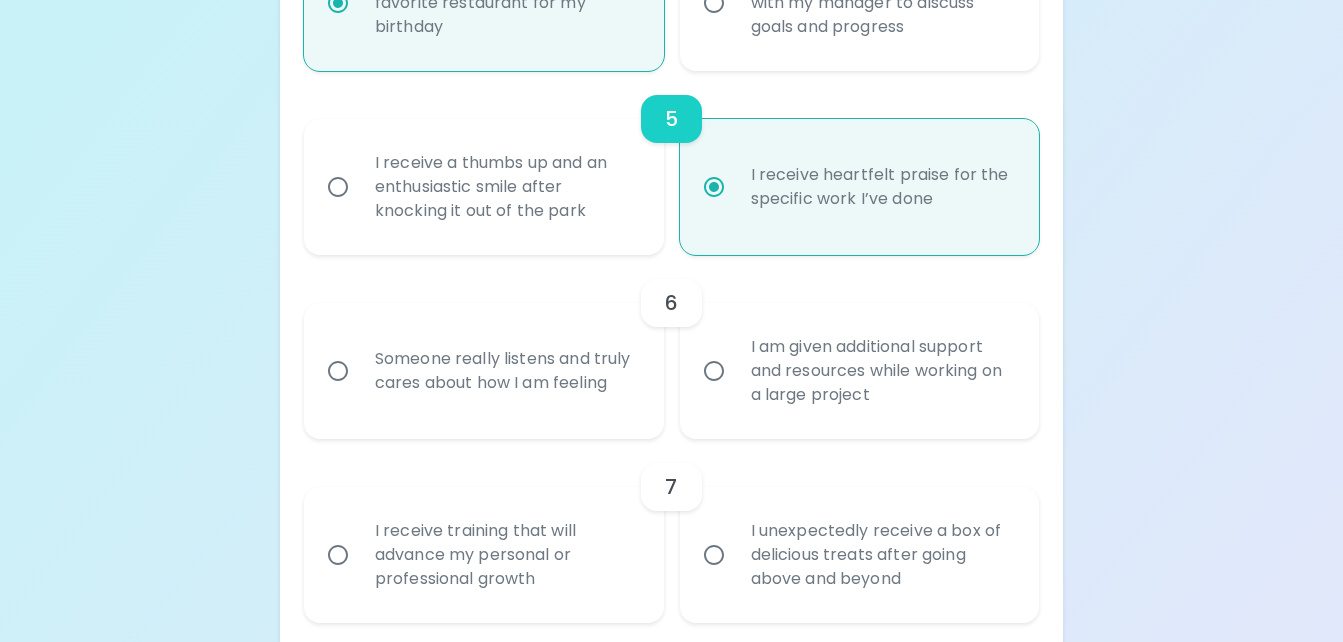 radio on "true" 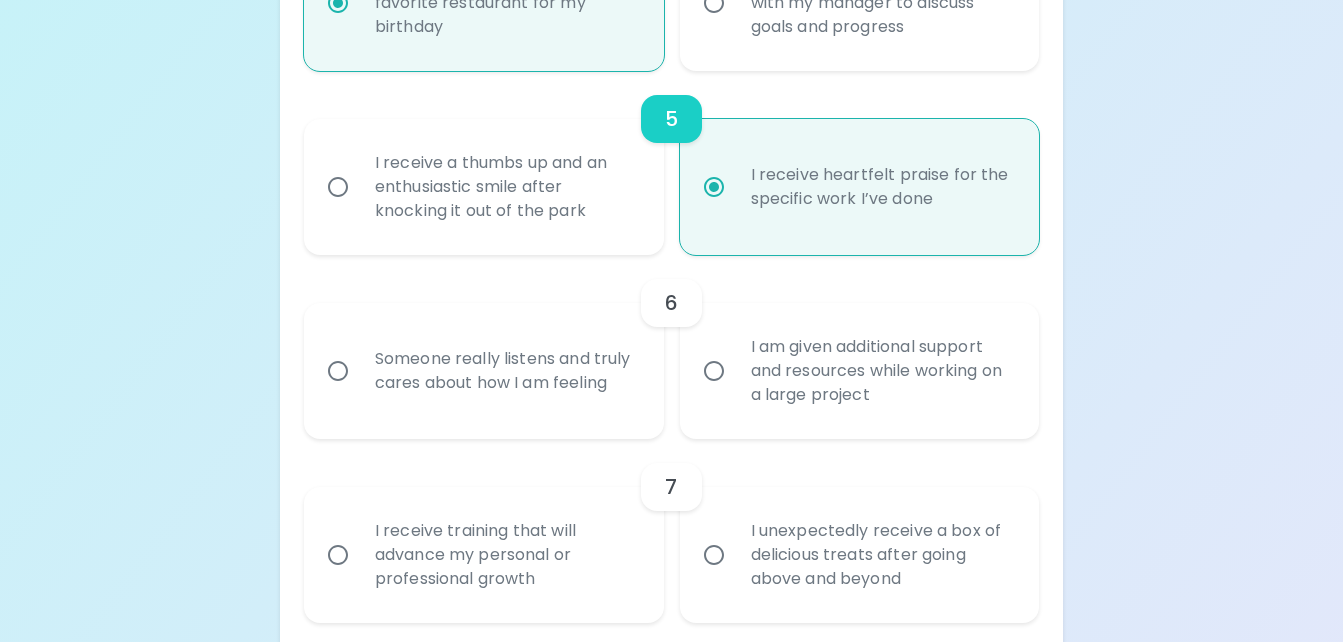 radio on "false" 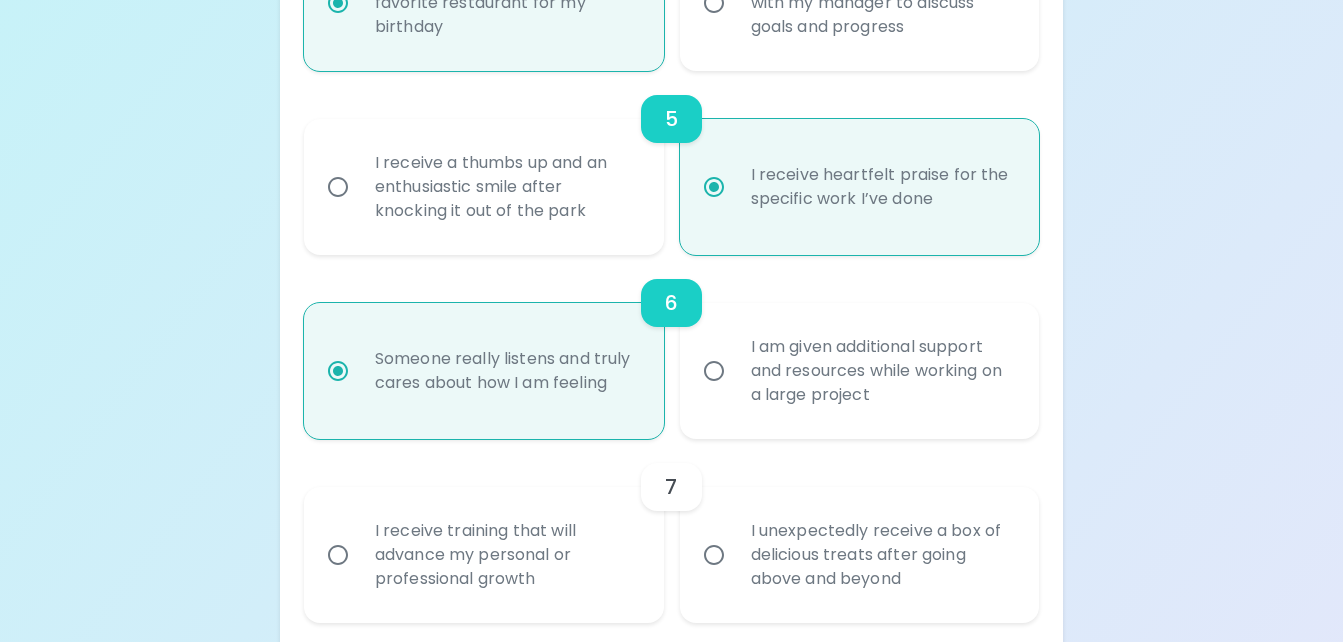 scroll, scrollTop: 1304, scrollLeft: 0, axis: vertical 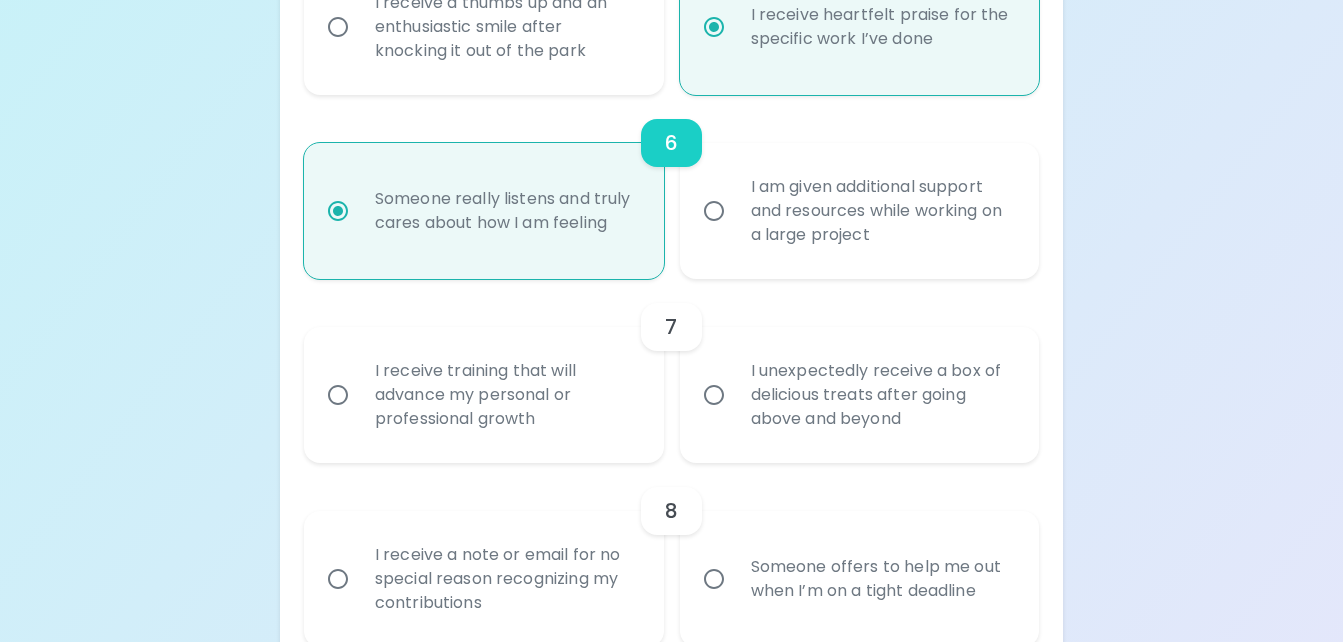 radio on "true" 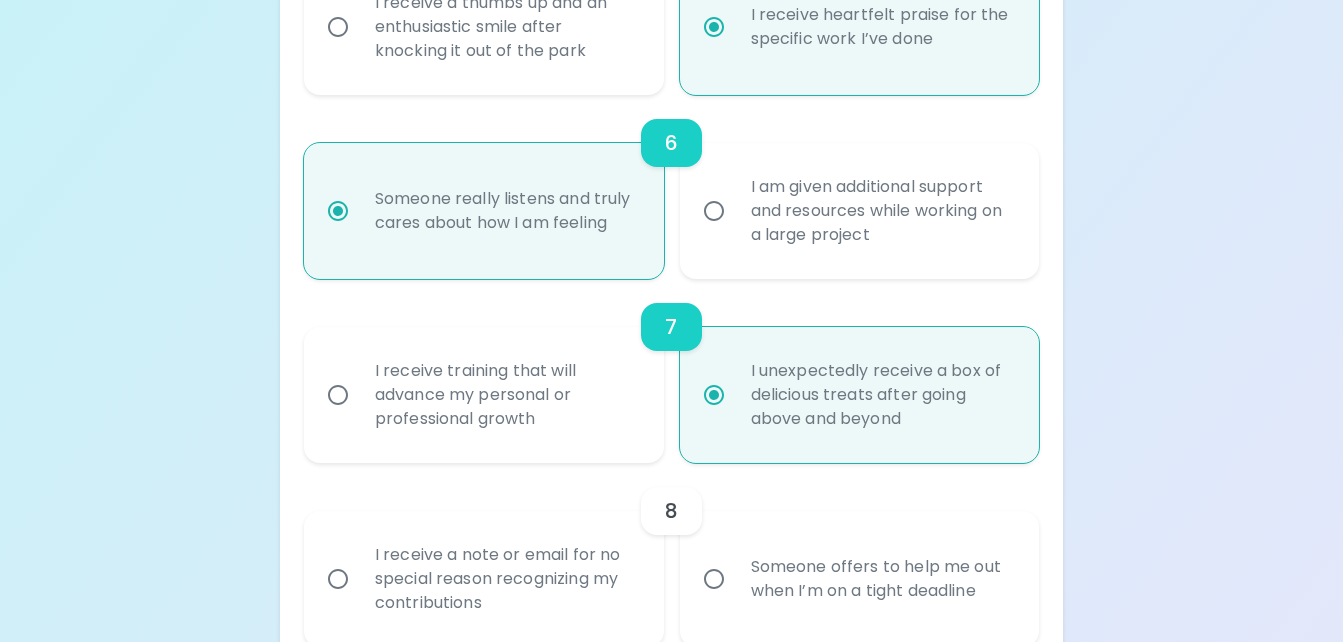 scroll, scrollTop: 1464, scrollLeft: 0, axis: vertical 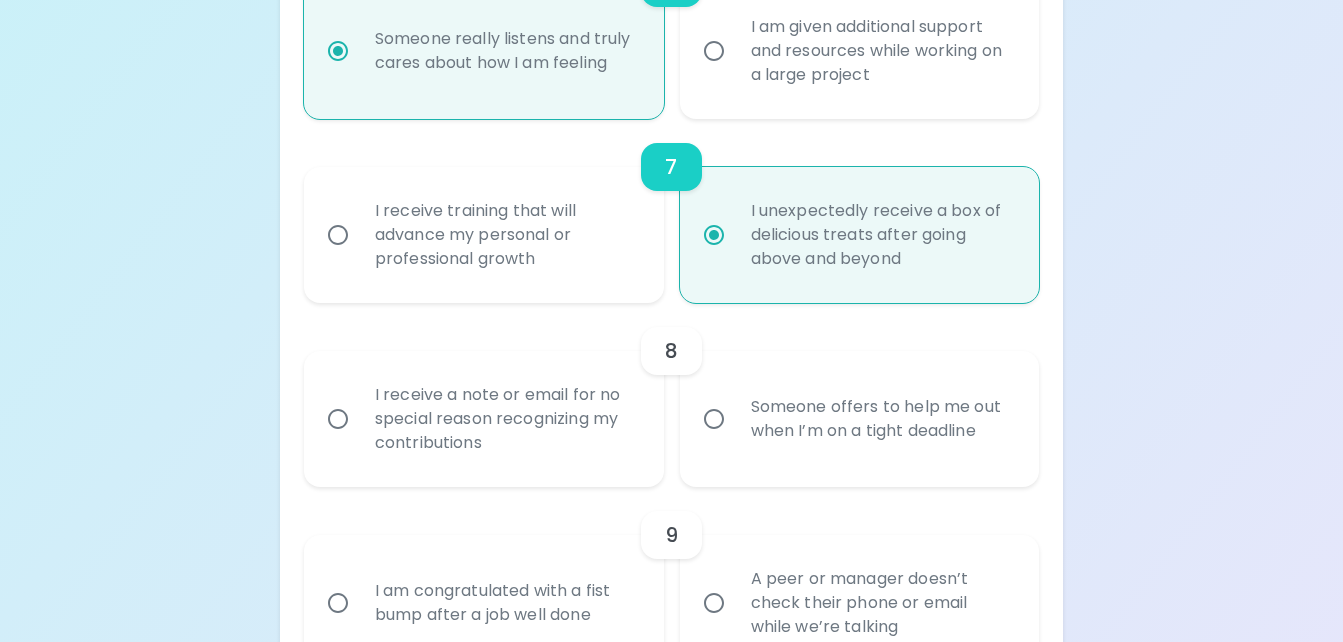 radio on "true" 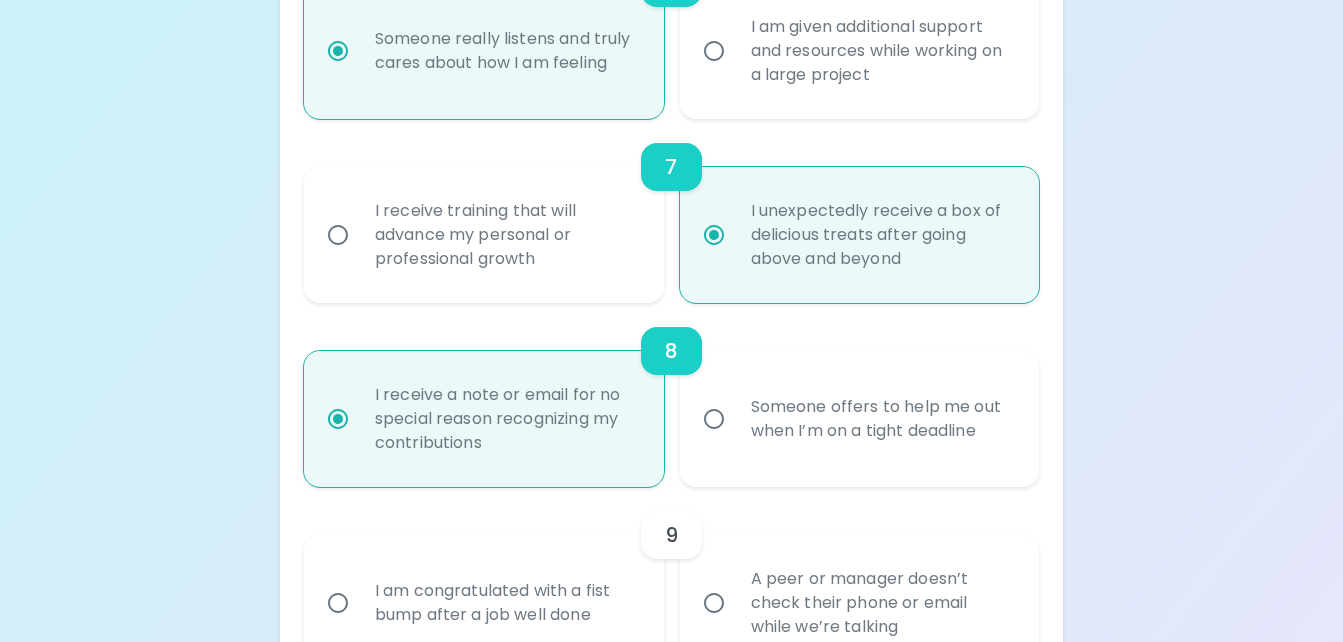 scroll, scrollTop: 1624, scrollLeft: 0, axis: vertical 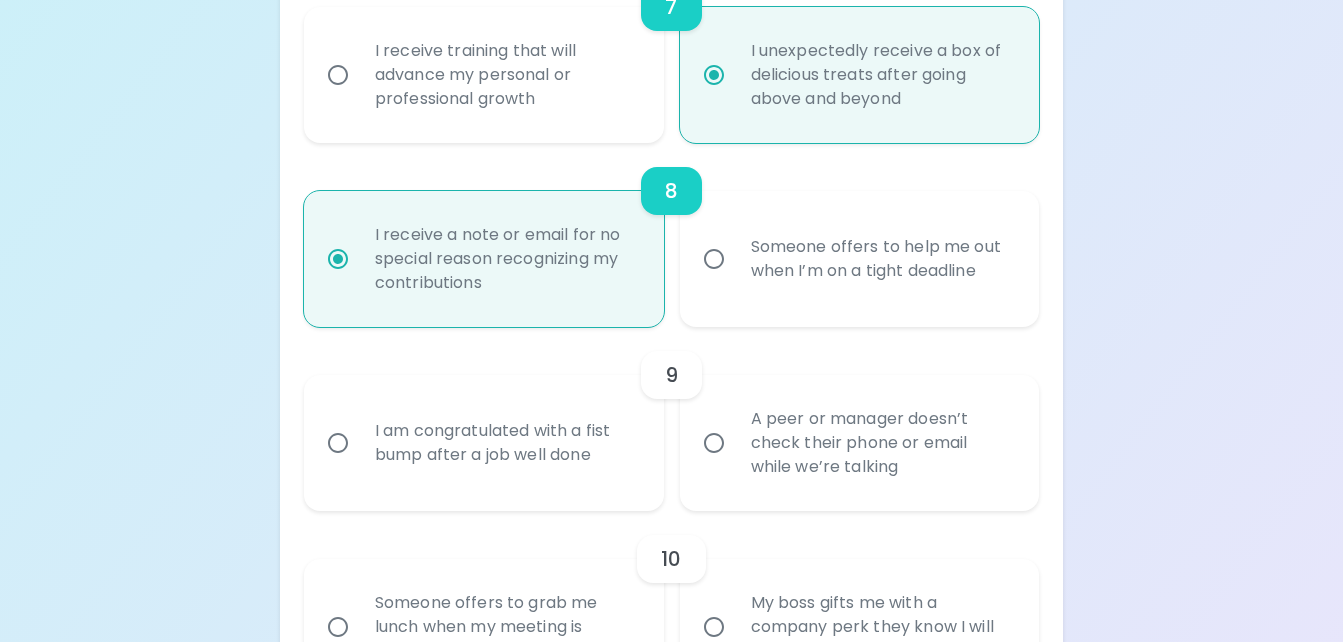 radio on "true" 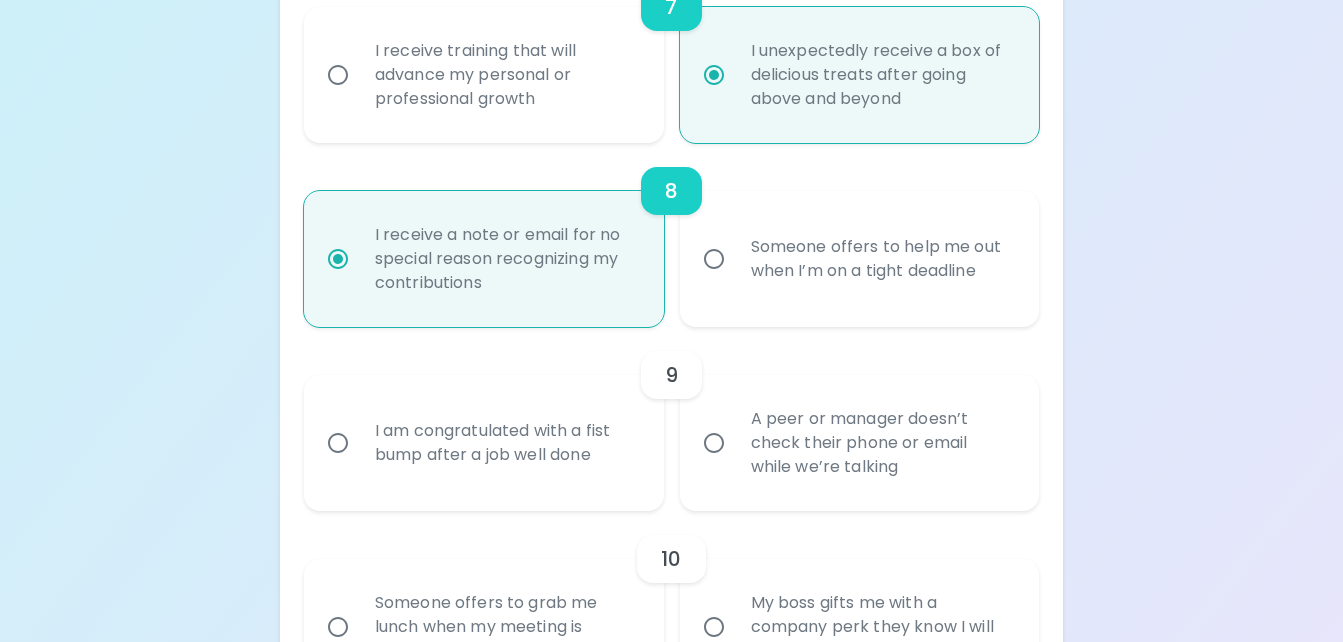 radio on "false" 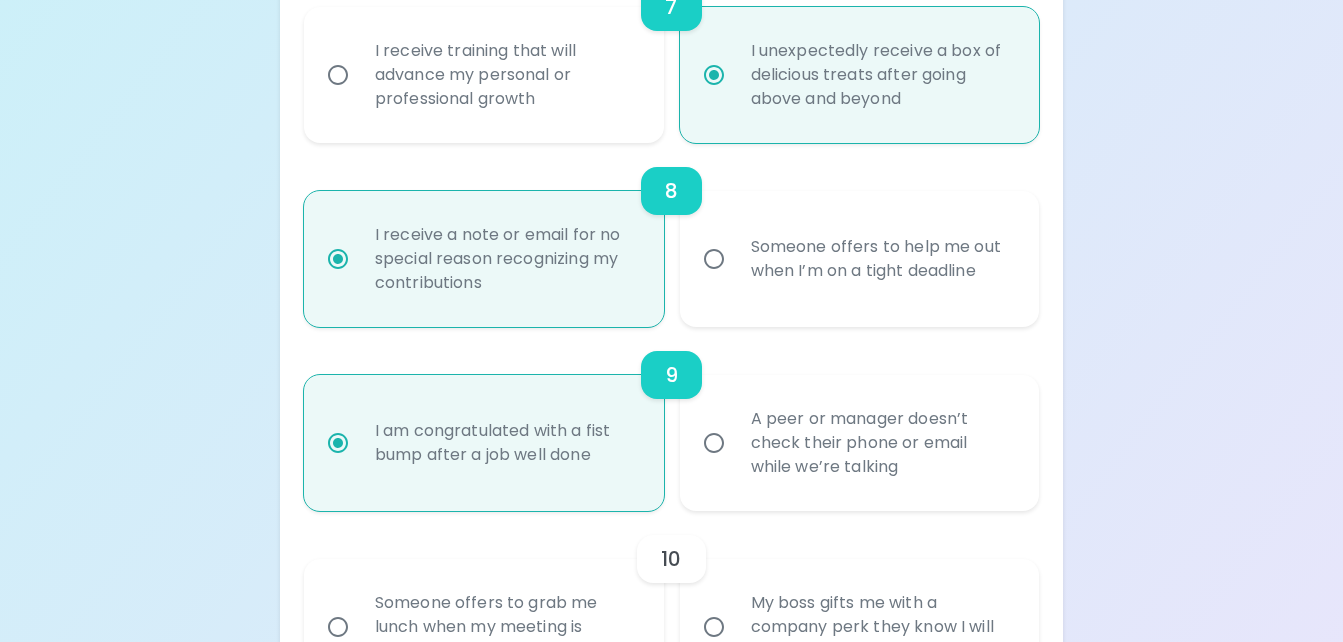 scroll, scrollTop: 1784, scrollLeft: 0, axis: vertical 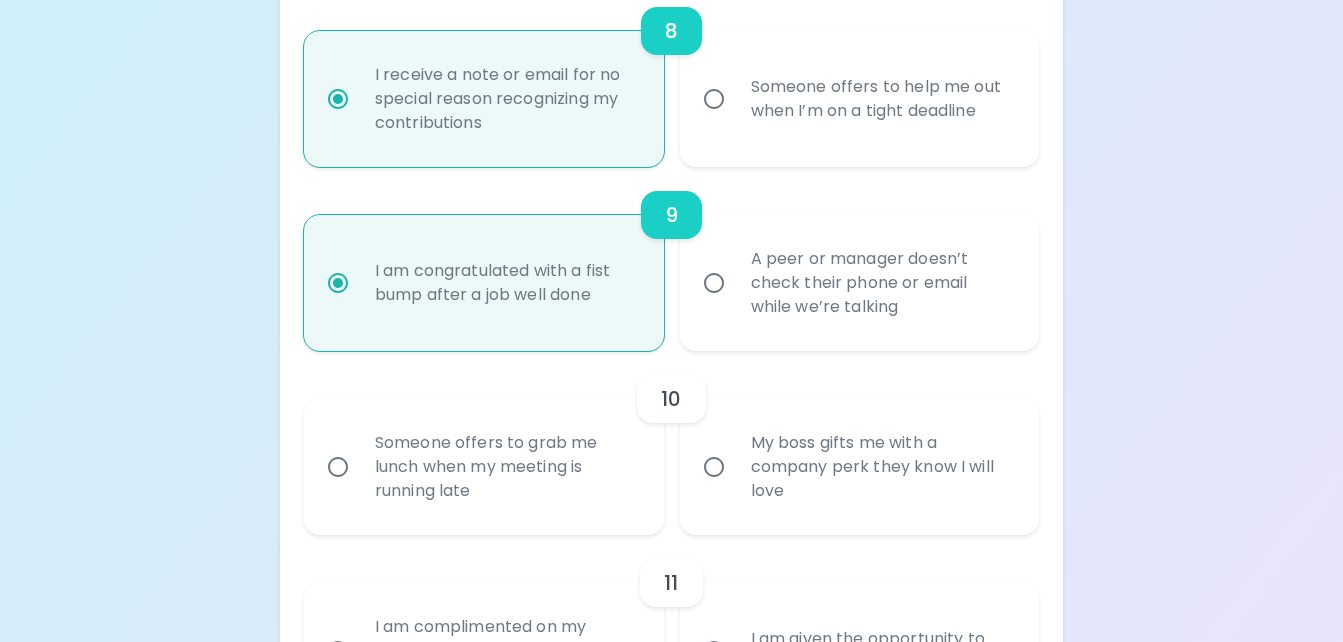 radio on "true" 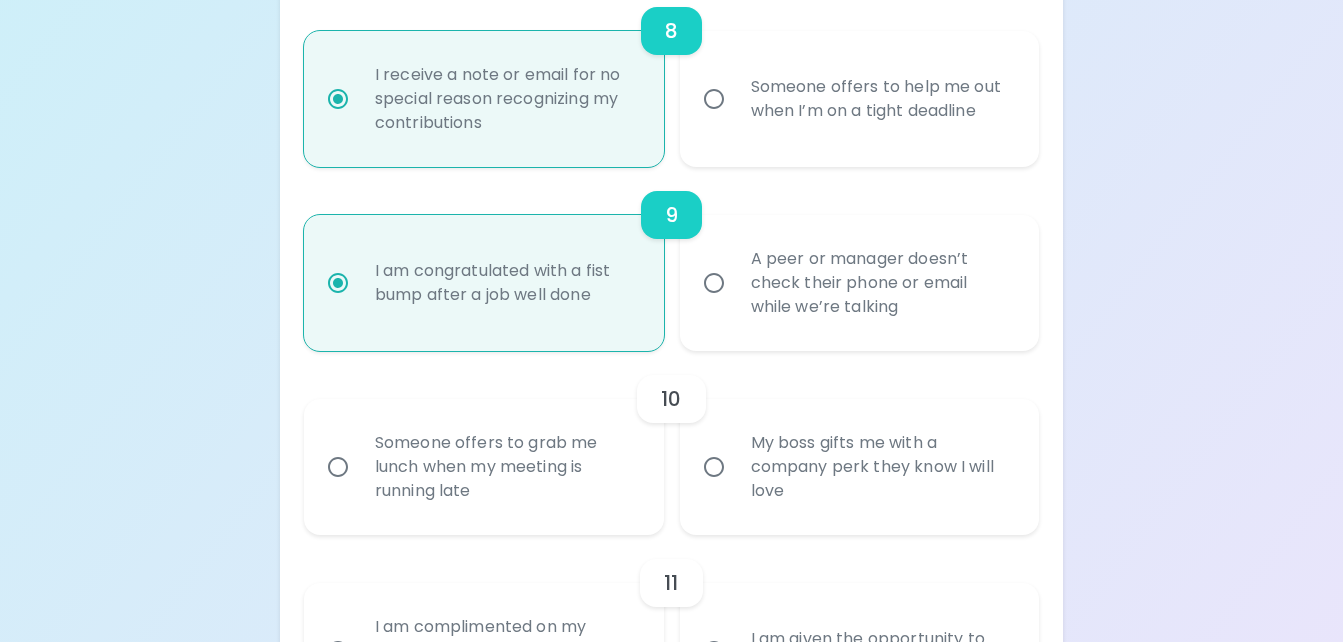 radio on "false" 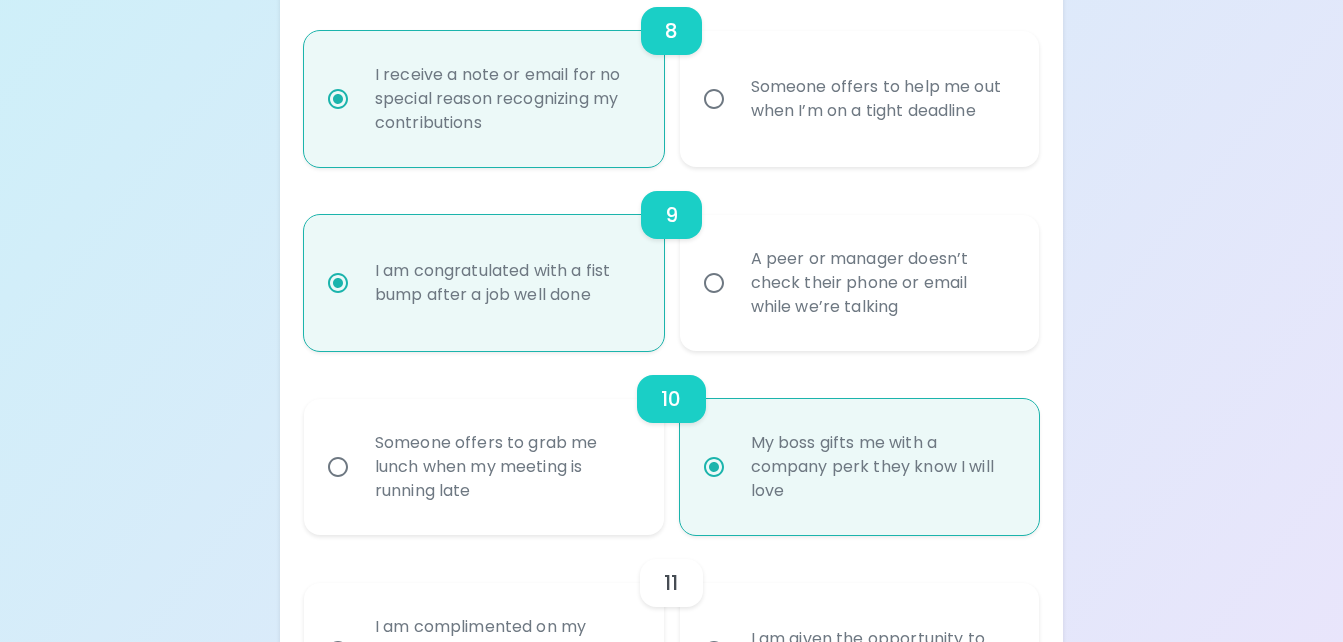 scroll, scrollTop: 1944, scrollLeft: 0, axis: vertical 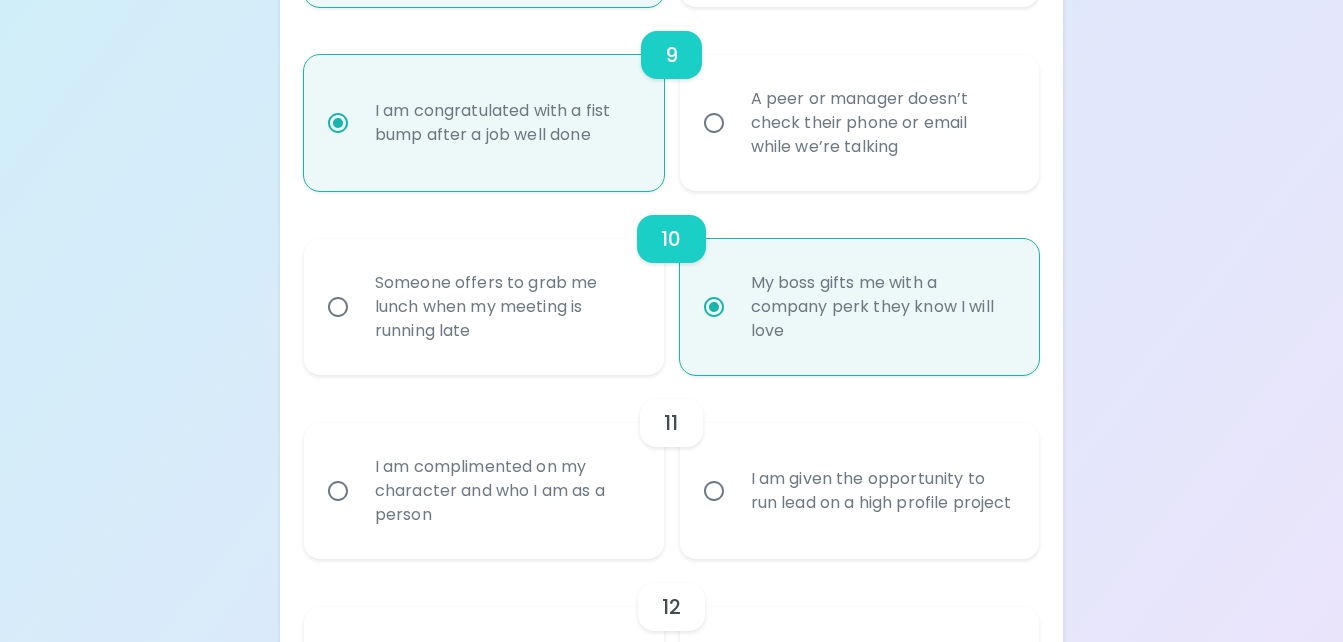 radio on "true" 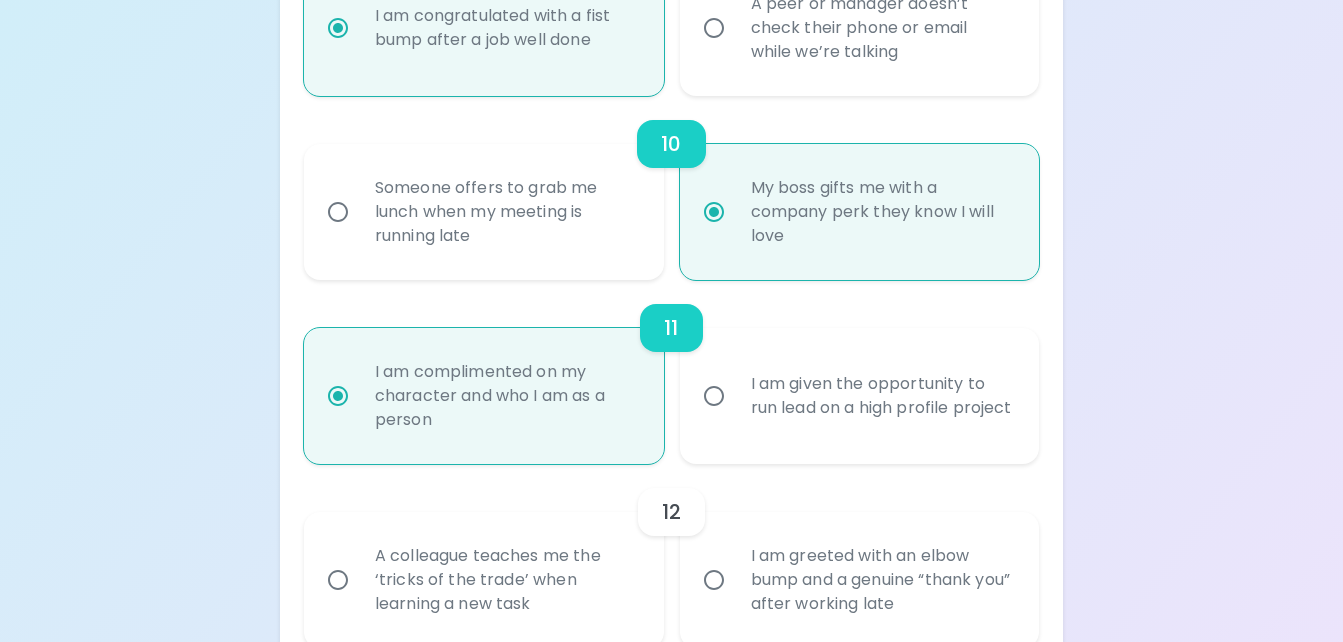 scroll, scrollTop: 2104, scrollLeft: 0, axis: vertical 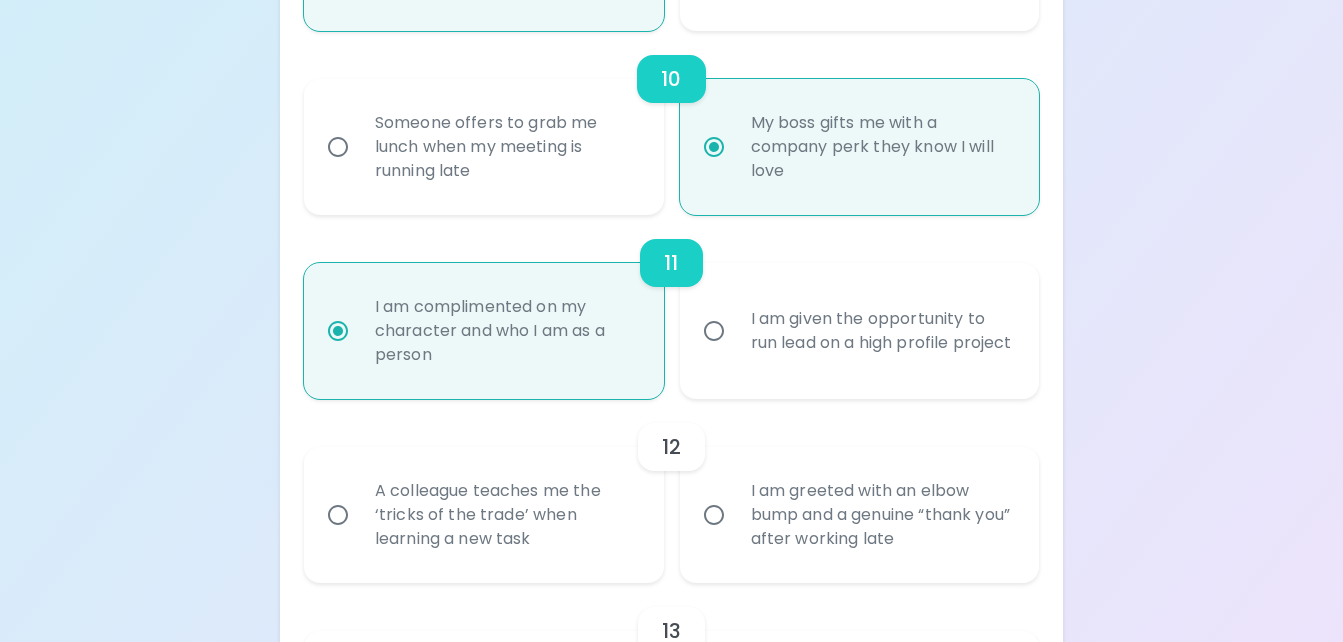 radio on "true" 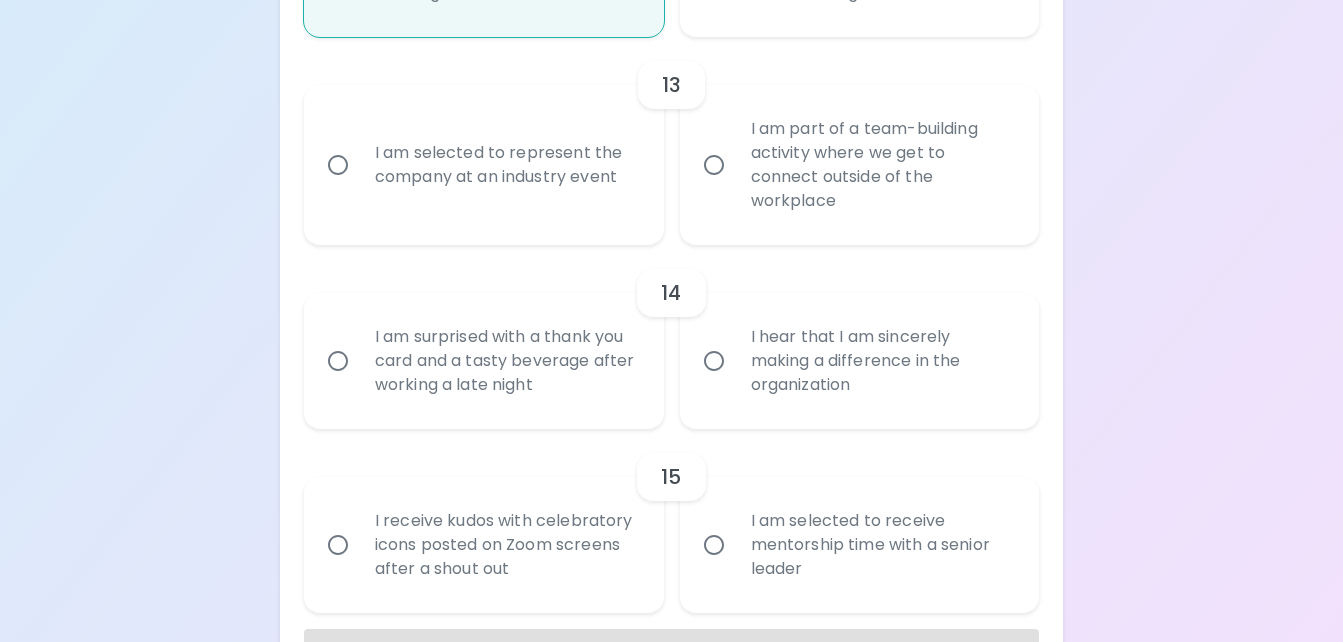 scroll, scrollTop: 2743, scrollLeft: 0, axis: vertical 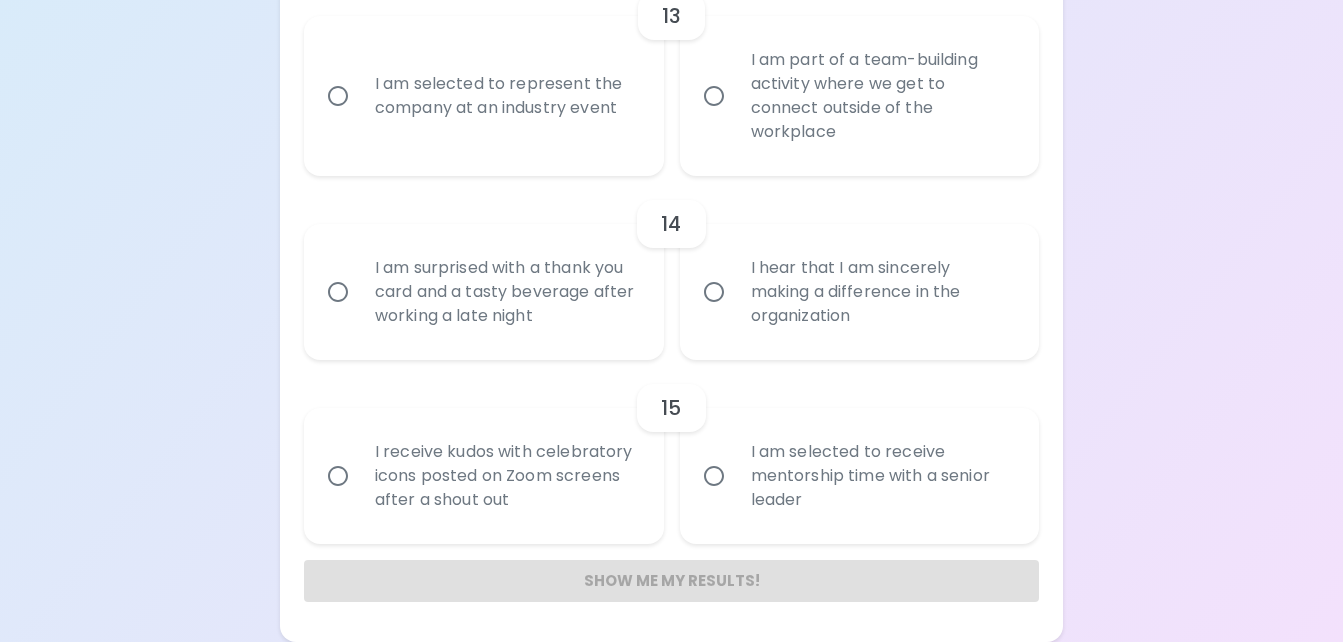 radio on "true" 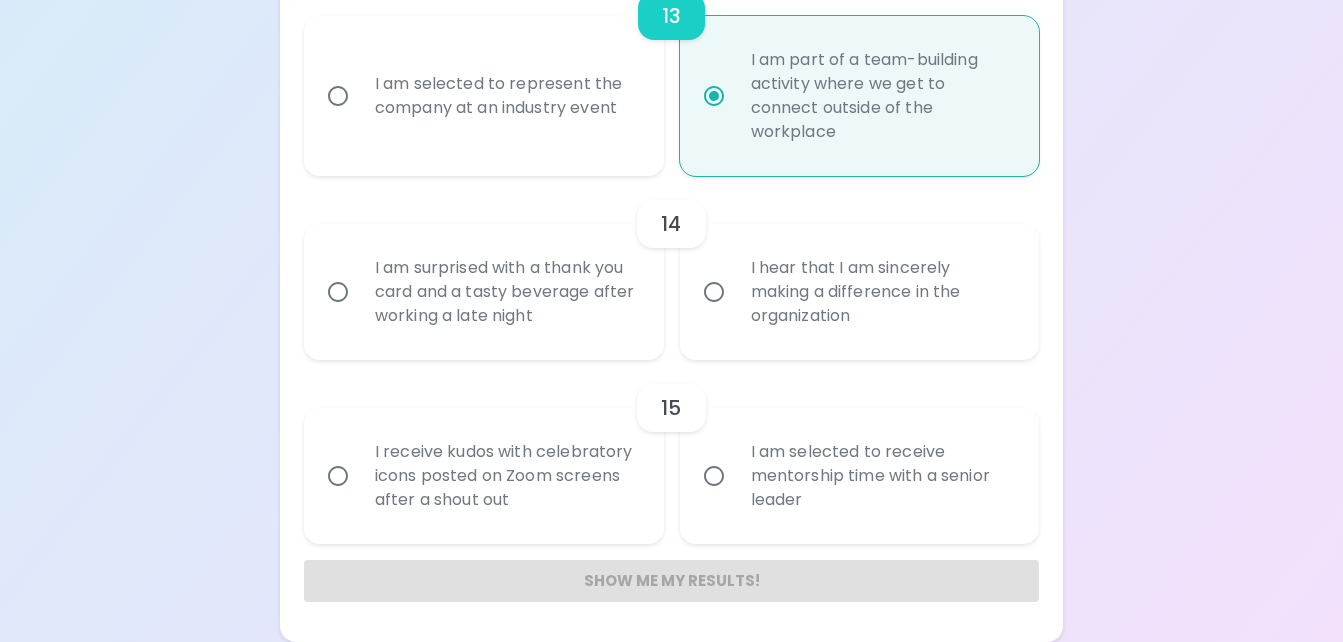 radio on "true" 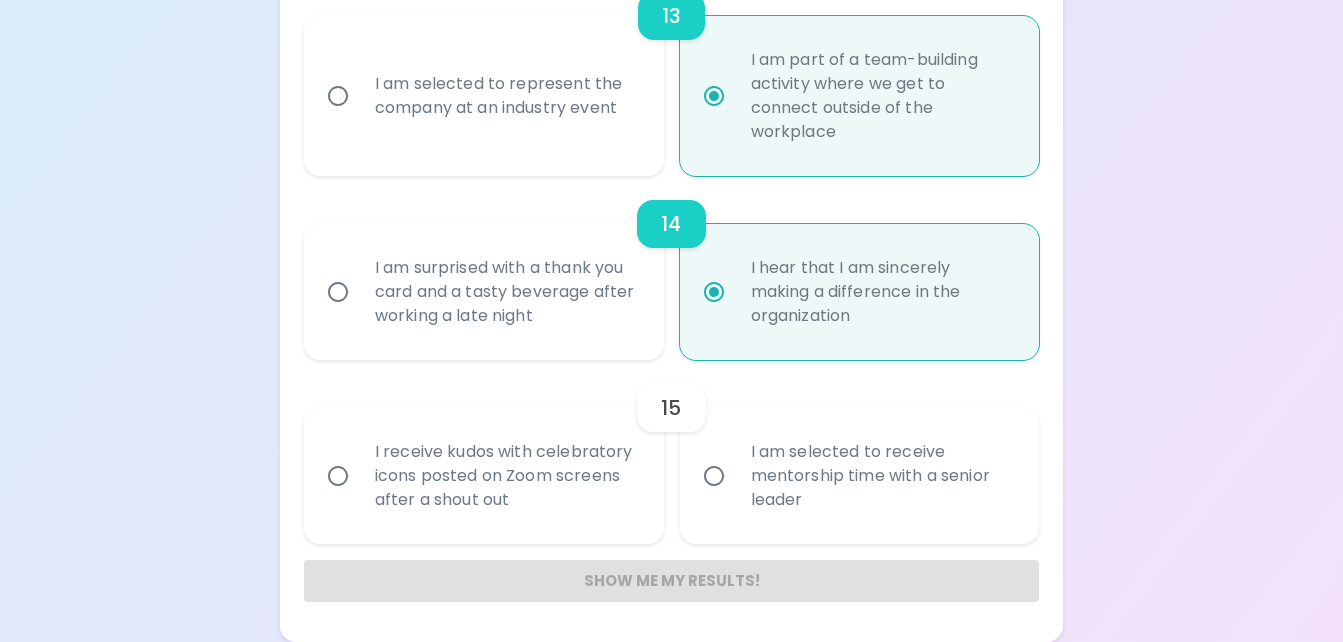 radio on "true" 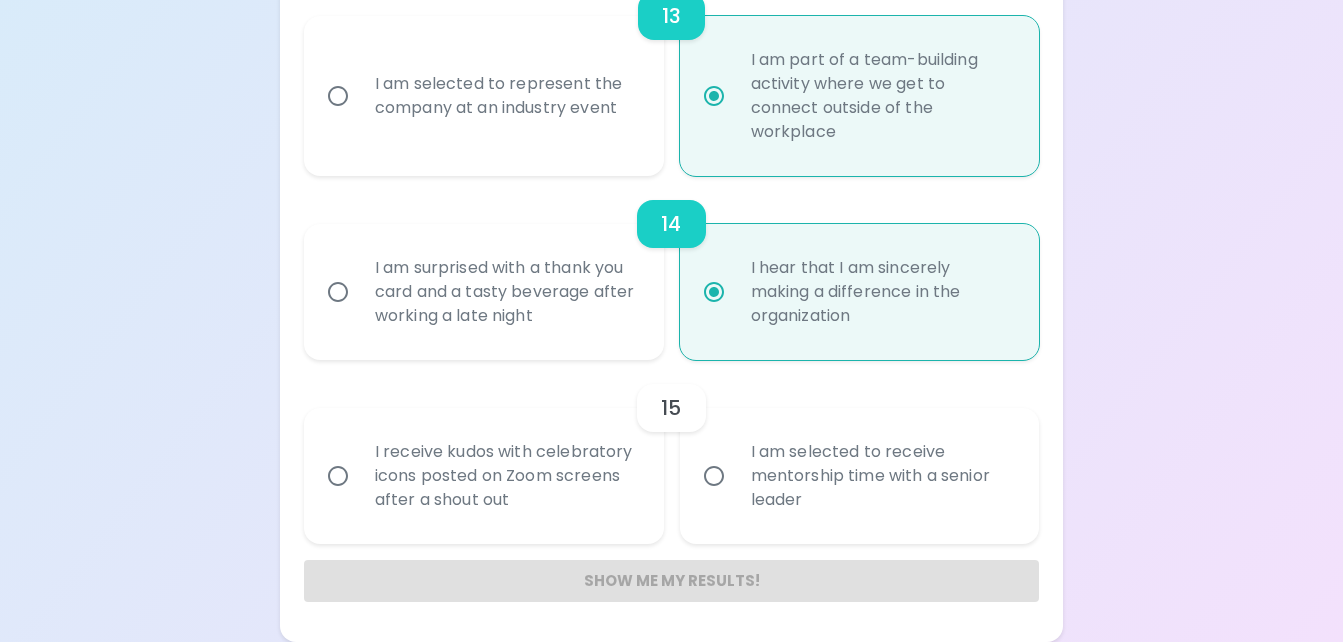 radio on "false" 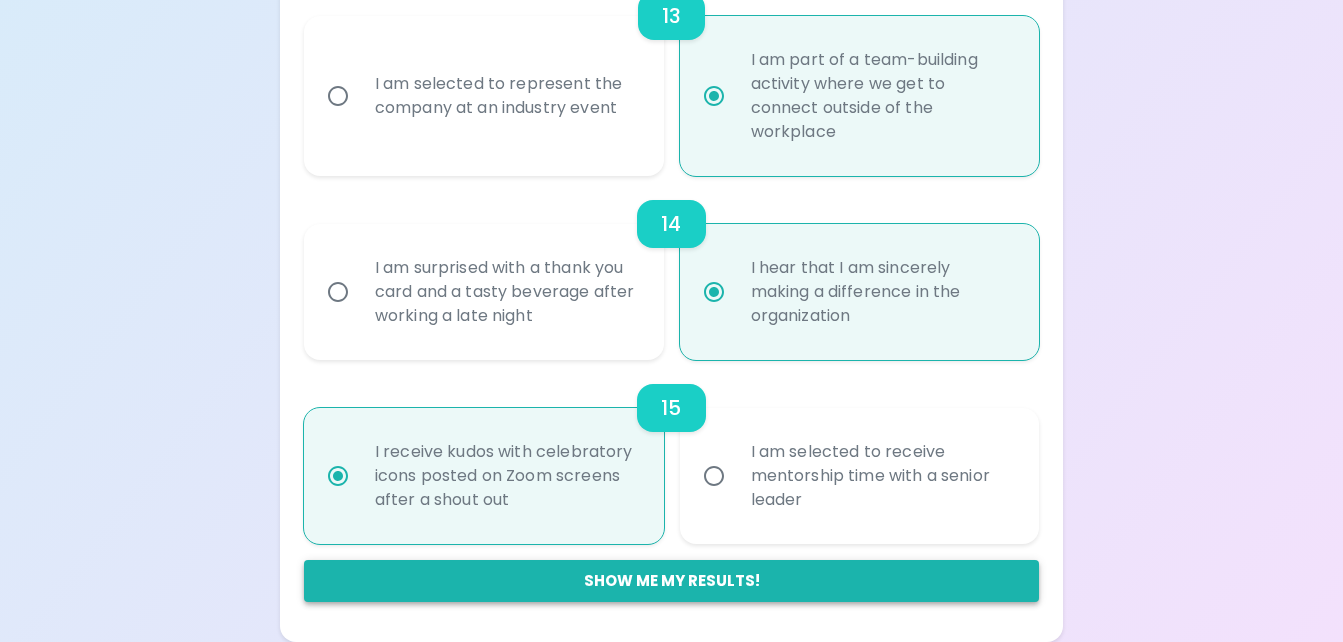 radio on "true" 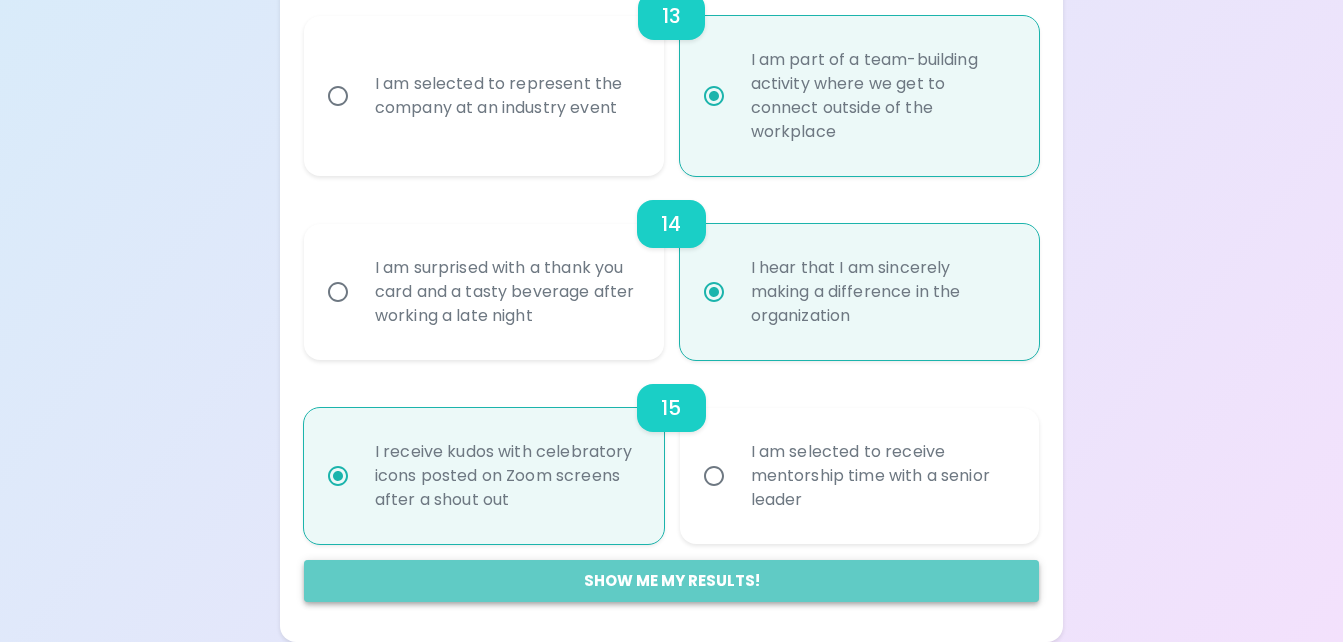 click on "Show me my results!" at bounding box center [671, 581] 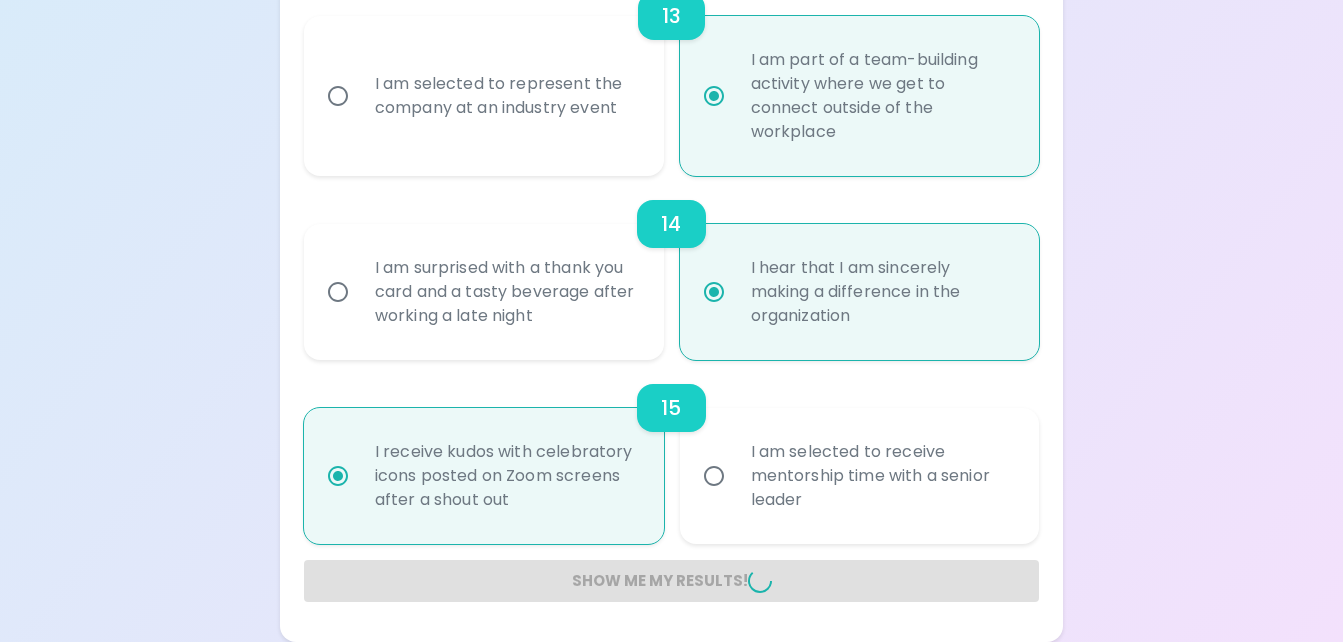 radio on "false" 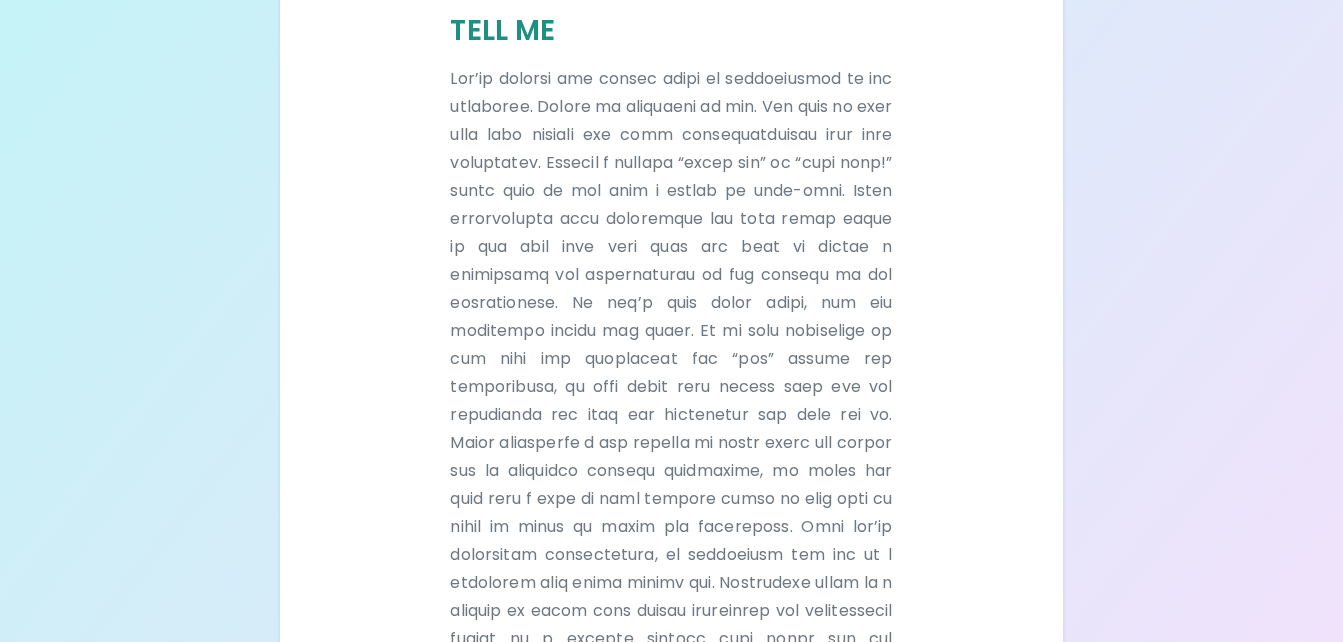 scroll, scrollTop: 674, scrollLeft: 0, axis: vertical 